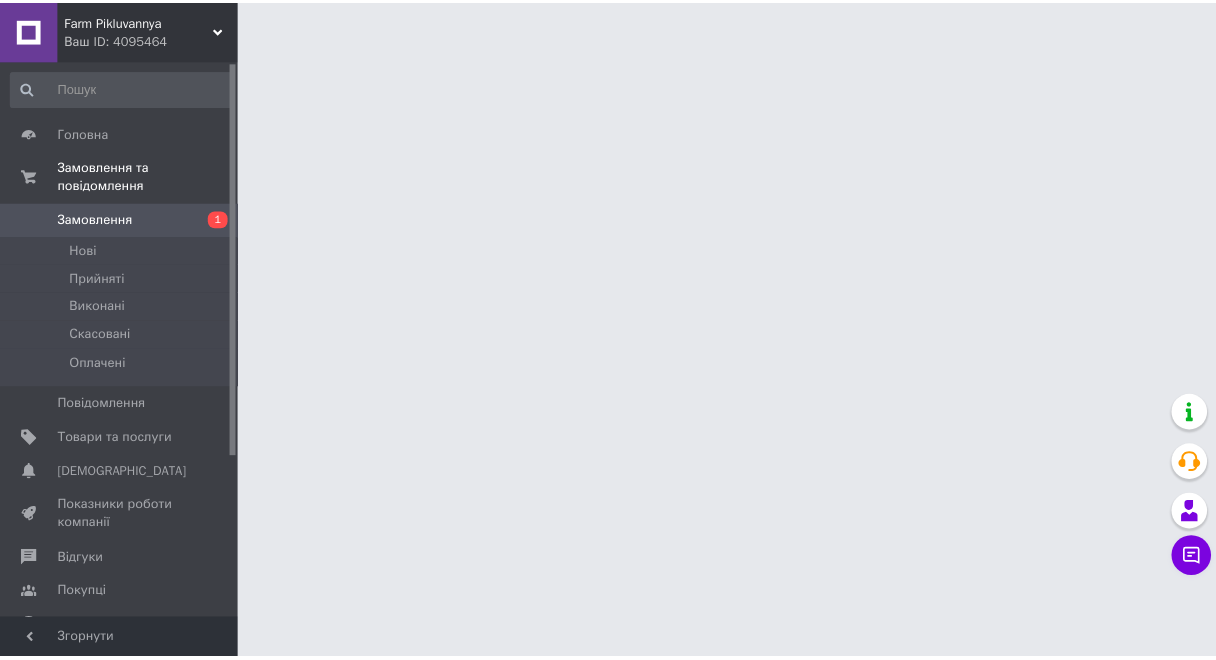 scroll, scrollTop: 0, scrollLeft: 0, axis: both 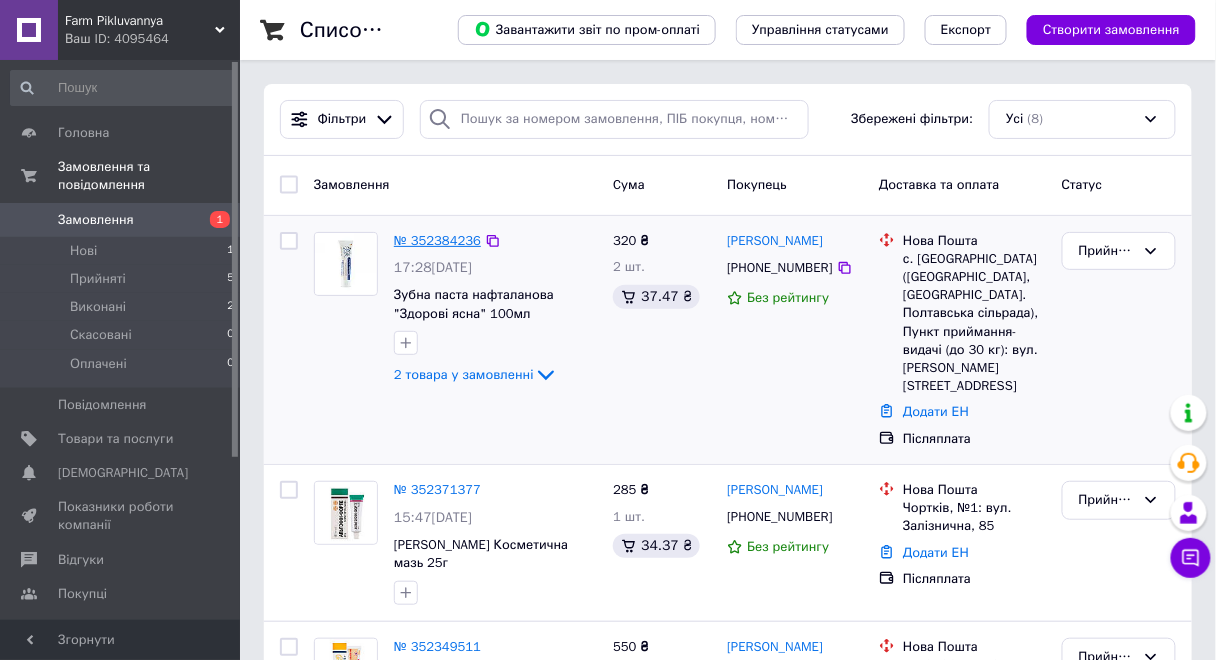 click on "№ 352384236" at bounding box center (437, 240) 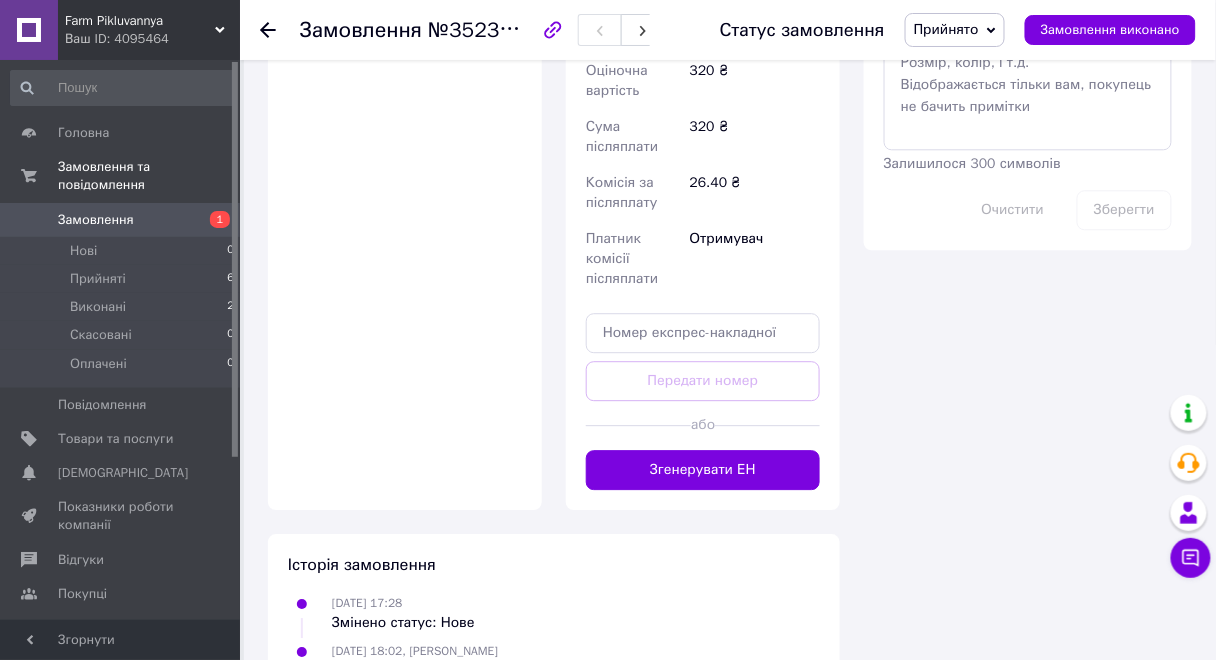 scroll, scrollTop: 1200, scrollLeft: 0, axis: vertical 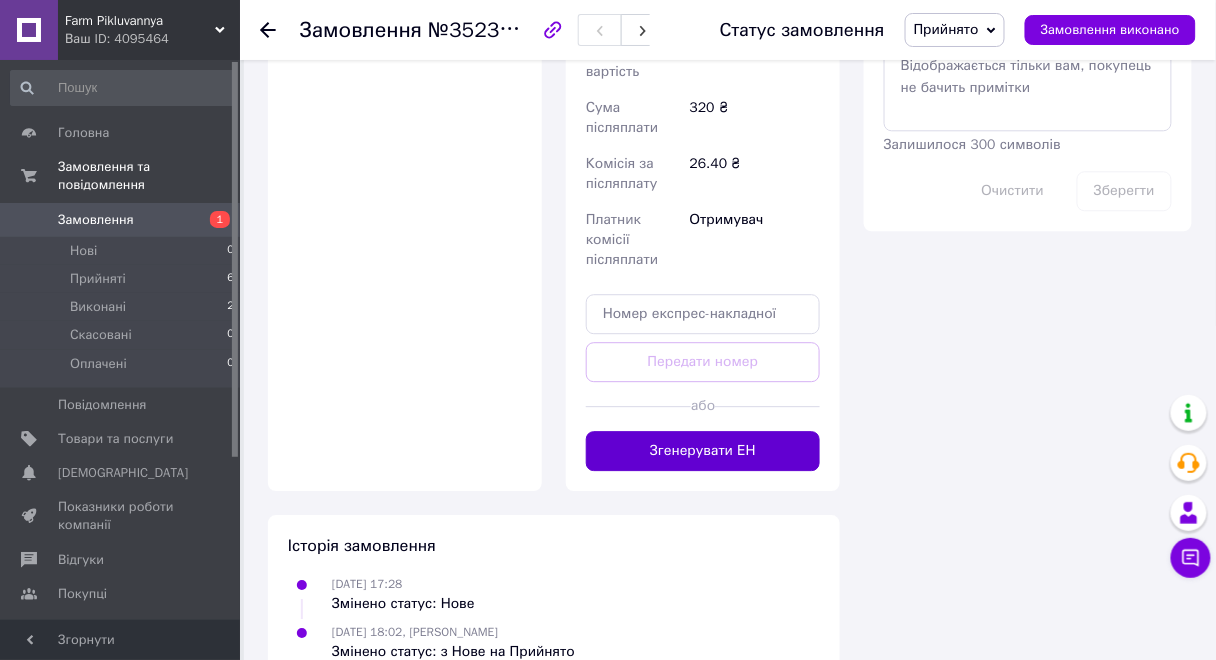 click on "Згенерувати ЕН" at bounding box center [703, 451] 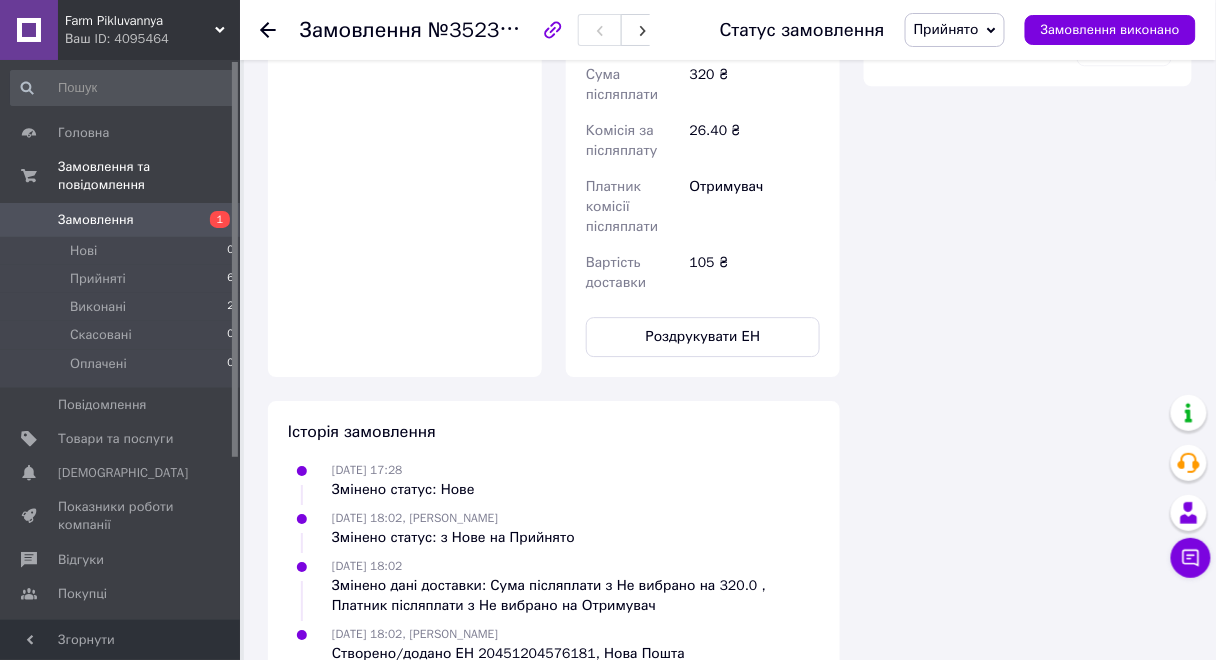 scroll, scrollTop: 1353, scrollLeft: 0, axis: vertical 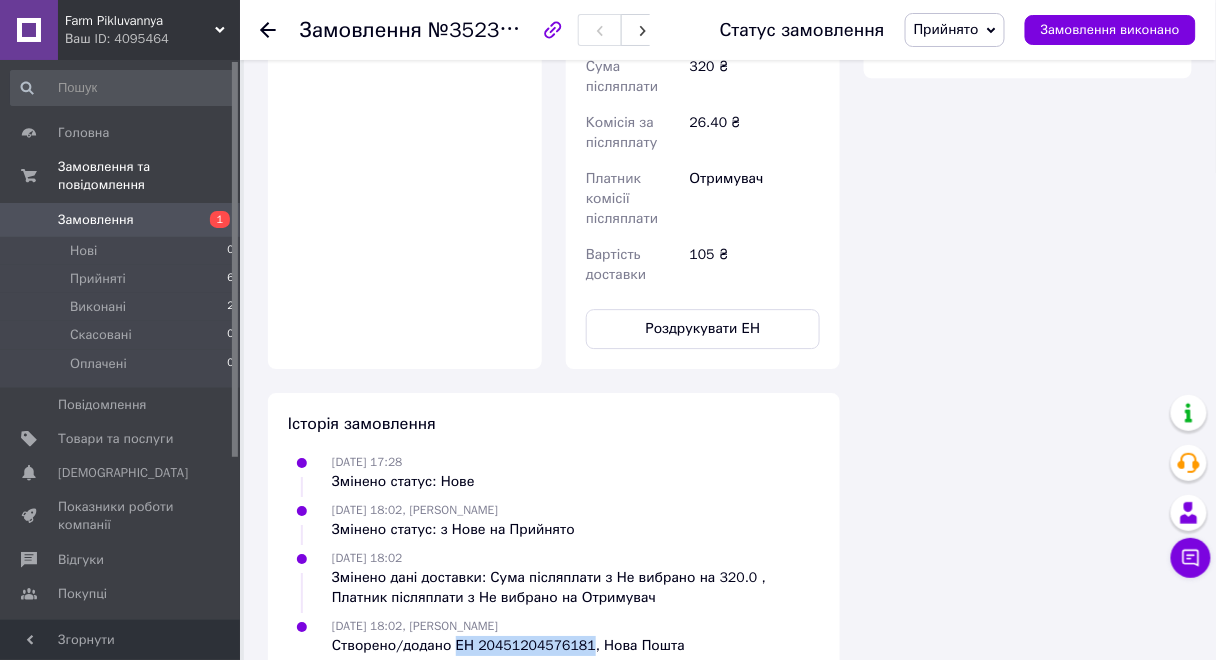 drag, startPoint x: 451, startPoint y: 606, endPoint x: 576, endPoint y: 601, distance: 125.09996 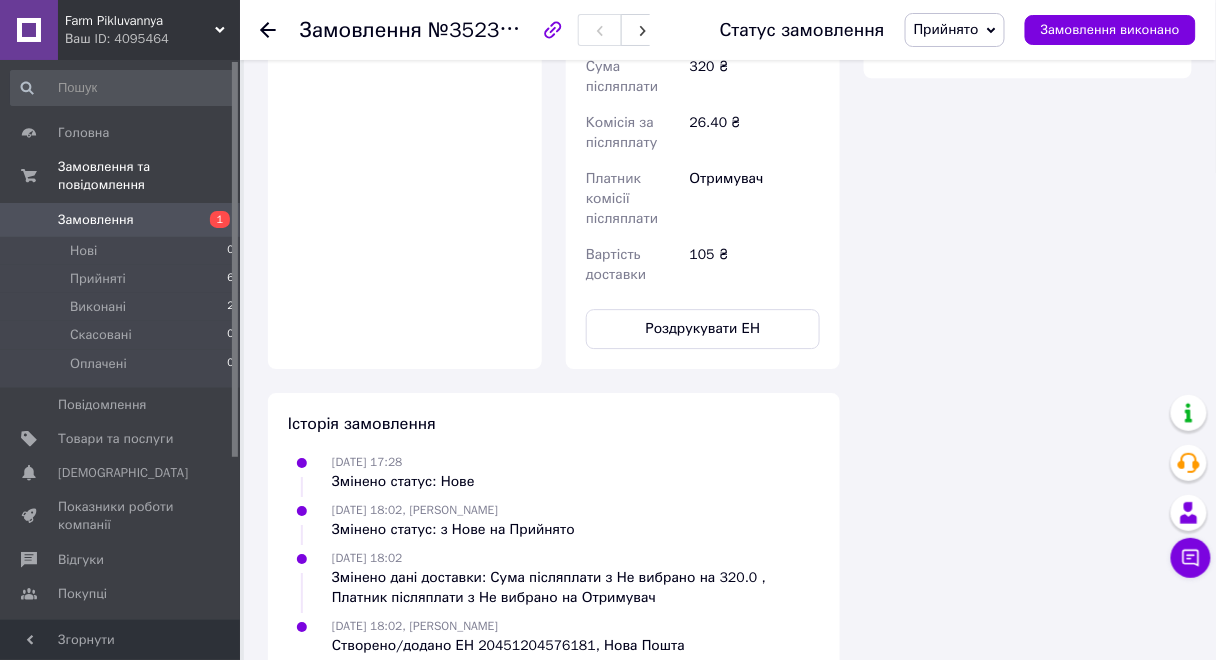 click on "Всього 2 товари 320 ₴ Доставка 105 ₴ Знижка Додати Всього до сплати 320 ₴ Комісія за замовлення 37.47 ₴ Дії Написати покупцеві Рахунок   Чат Viber Telegram WhatsApp Запит на відгук про компанію   Скопіювати запит на відгук У вас є 30 днів, щоб відправити запит на відгук покупцеві, скопіювавши посилання.   Видати чек   Завантажити PDF   Друк PDF   Дублювати замовлення Мітки Особисті нотатки, які бачите лише ви. З їх допомогою можна фільтрувати замовлення Примітки Залишилося 300 символів Очистити Зберегти" at bounding box center [1028, -297] 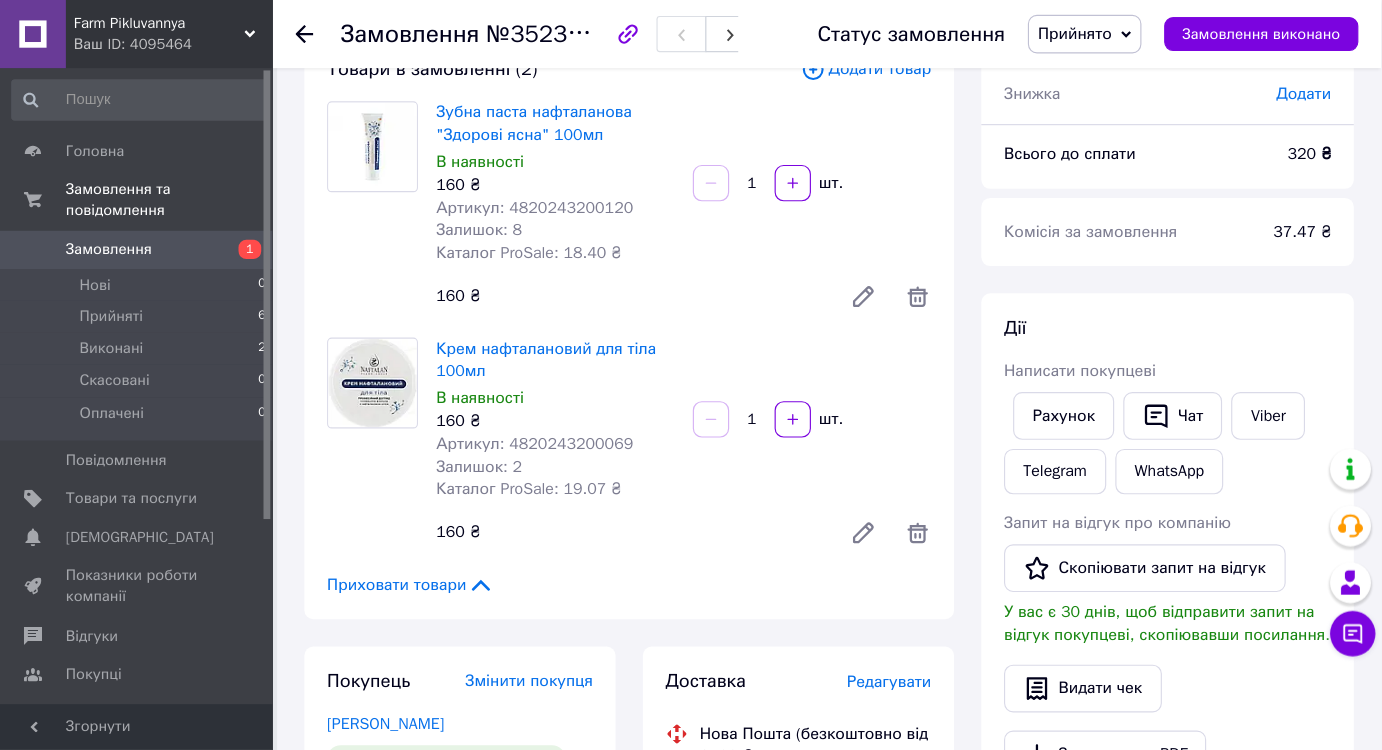scroll, scrollTop: 0, scrollLeft: 0, axis: both 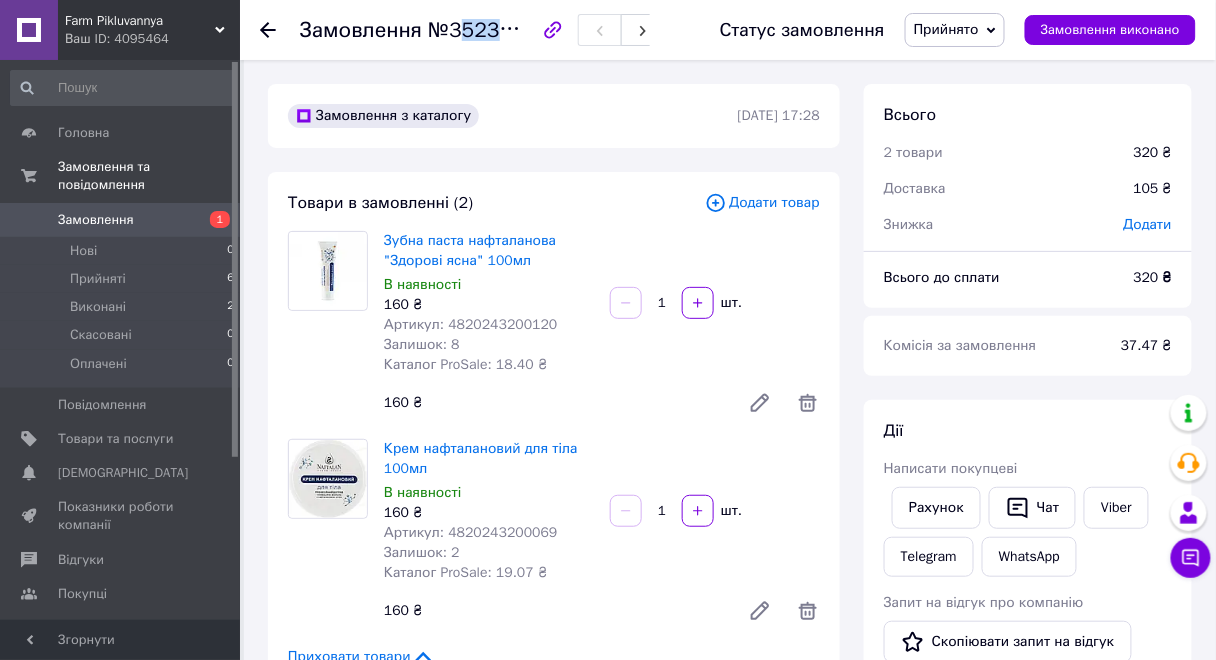 drag, startPoint x: 458, startPoint y: 33, endPoint x: 532, endPoint y: 66, distance: 81.02469 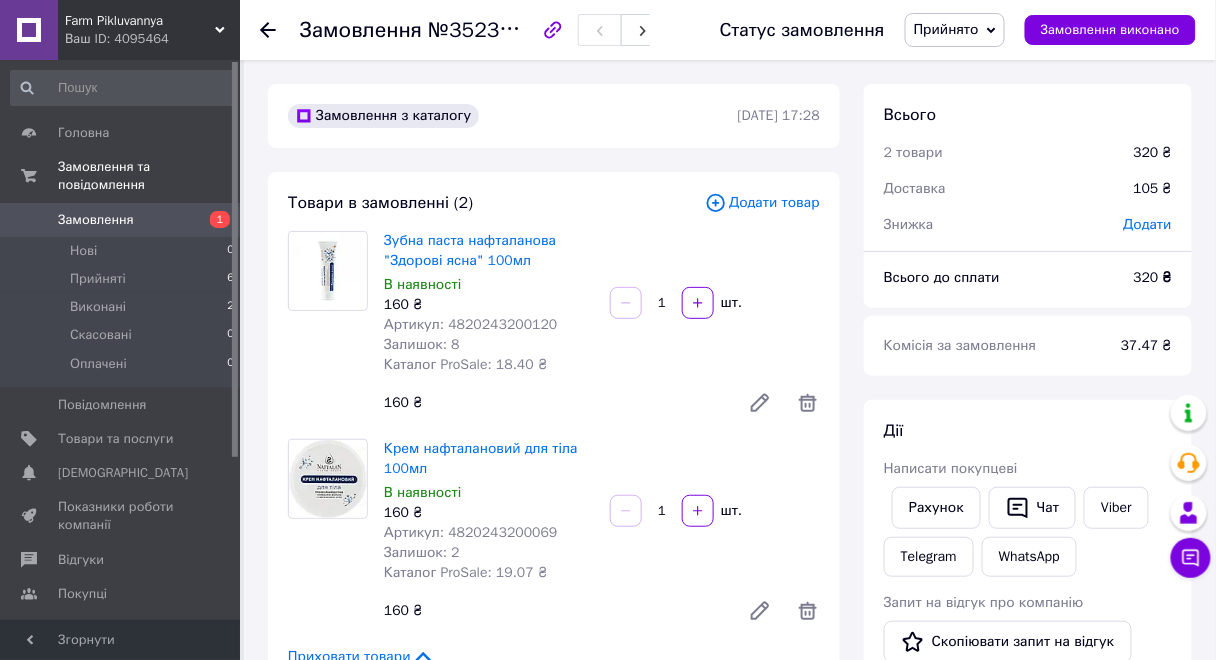 click on "Замовлення №352384236 Статус замовлення Прийнято Виконано Скасовано Оплачено Замовлення виконано Замовлення з каталогу [DATE] 17:28 Товари в замовленні (2) Додати товар Зубна паста нафталанова "Здорові ясна" 100мл В наявності 160 ₴ Артикул: 4820243200120 Залишок: 8 Каталог ProSale: 18.40 ₴  1   шт. 160 ₴ Крем нафталановий для тіла 100мл В наявності 160 ₴ Артикул: 4820243200069 Залишок: 2 Каталог ProSale: 19.07 ₴  1   шт. 160 ₴ Приховати товари Покупець Змінити покупця [PERSON_NAME] 1 замовлення у вас на 320 ₴ Без рейтингу   Додати відгук Додати [PHONE_NUMBER] Оплата Післяплата Доставка Редагувати 320 < >" at bounding box center [730, 1056] 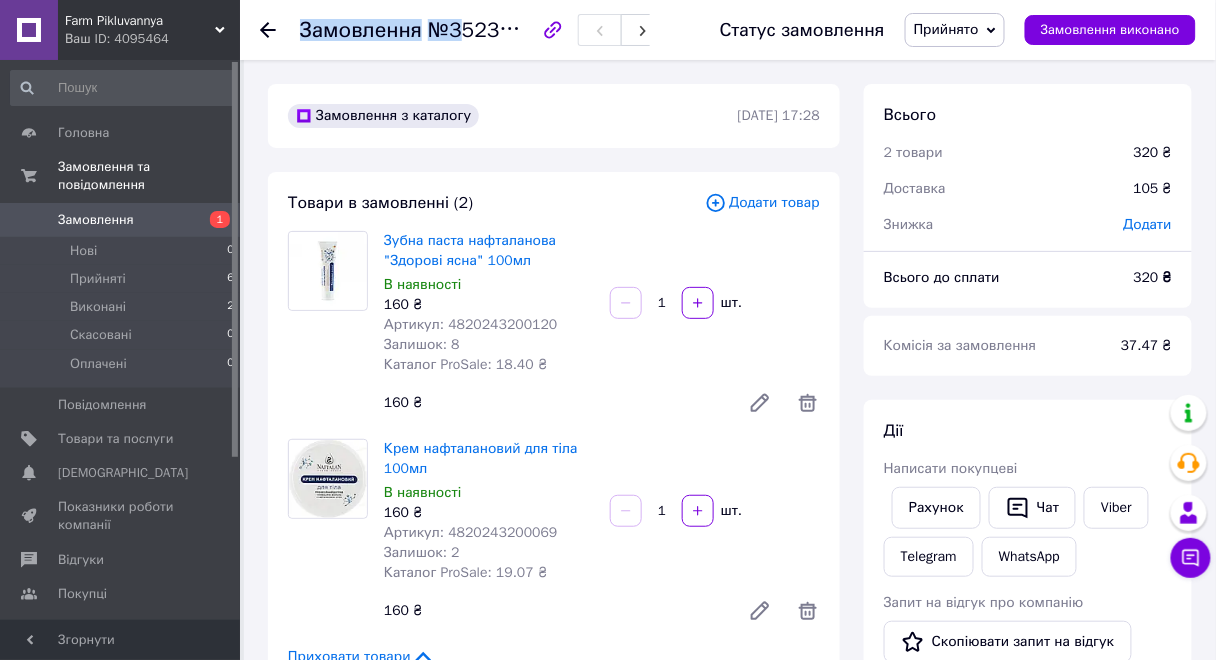 drag, startPoint x: 456, startPoint y: 28, endPoint x: 555, endPoint y: 32, distance: 99.08077 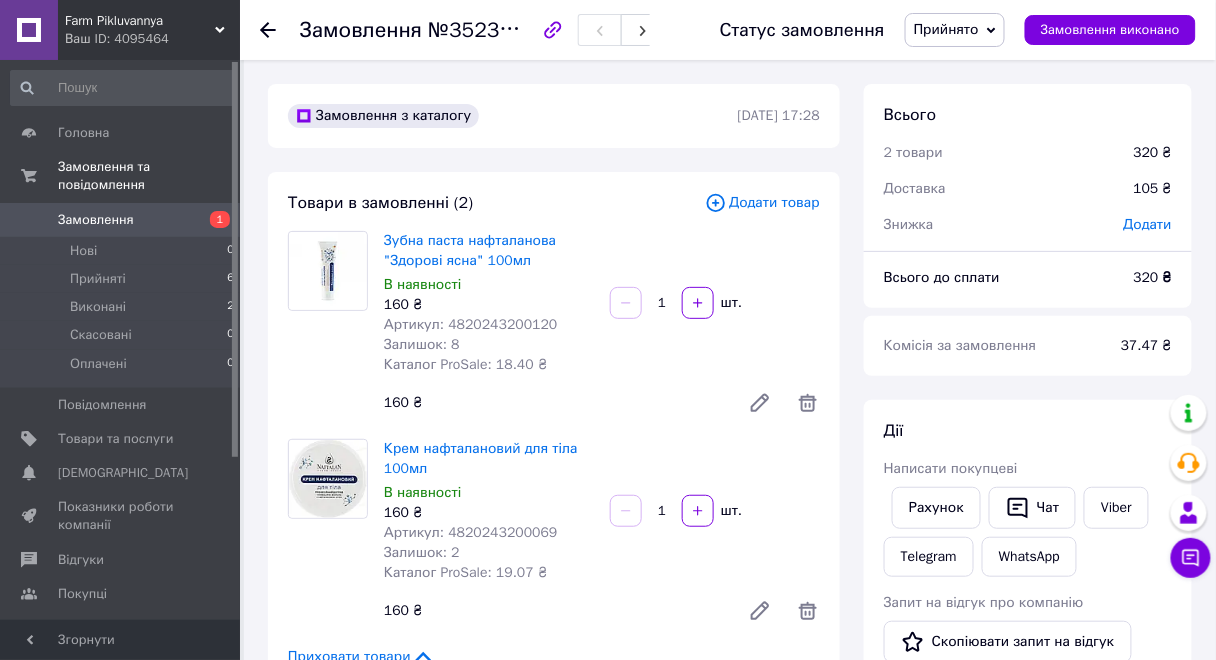 click on "Замовлення №352384236" at bounding box center [490, 30] 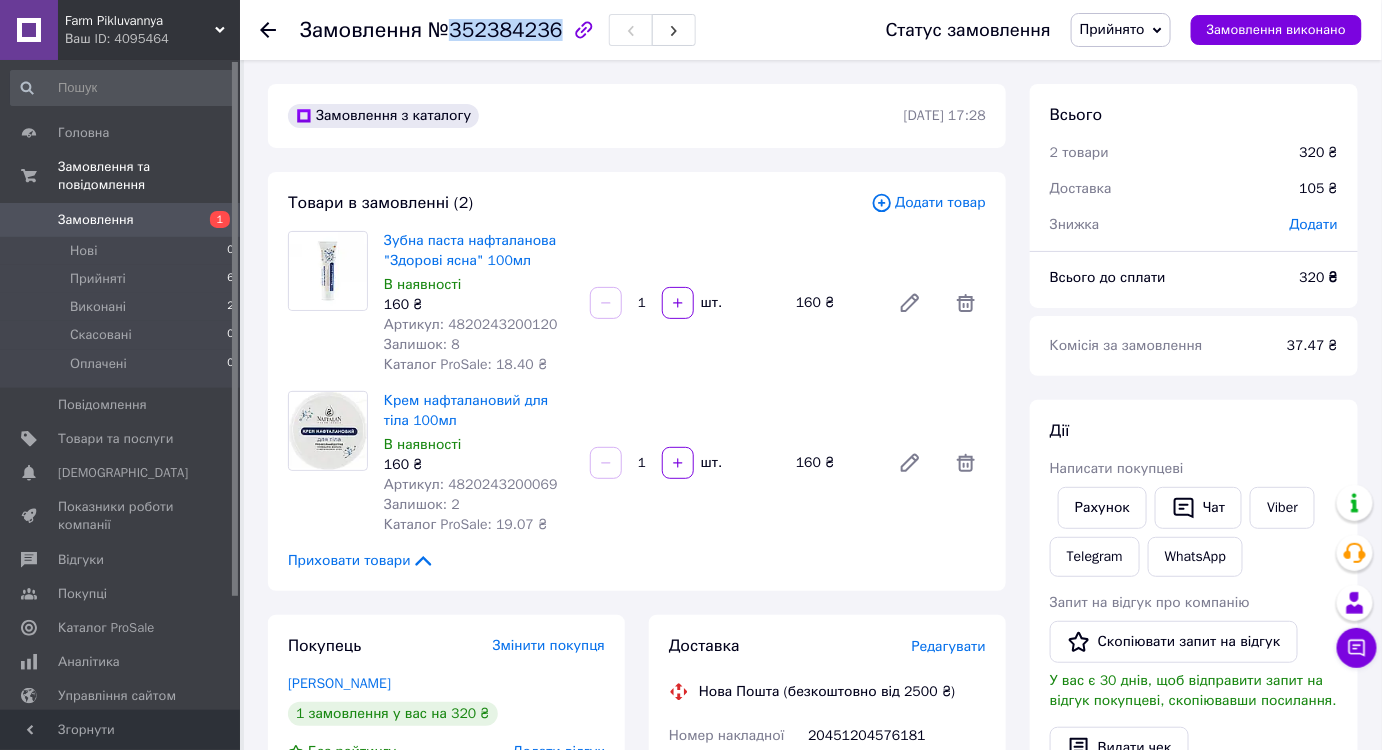 drag, startPoint x: 445, startPoint y: 30, endPoint x: 546, endPoint y: 32, distance: 101.0198 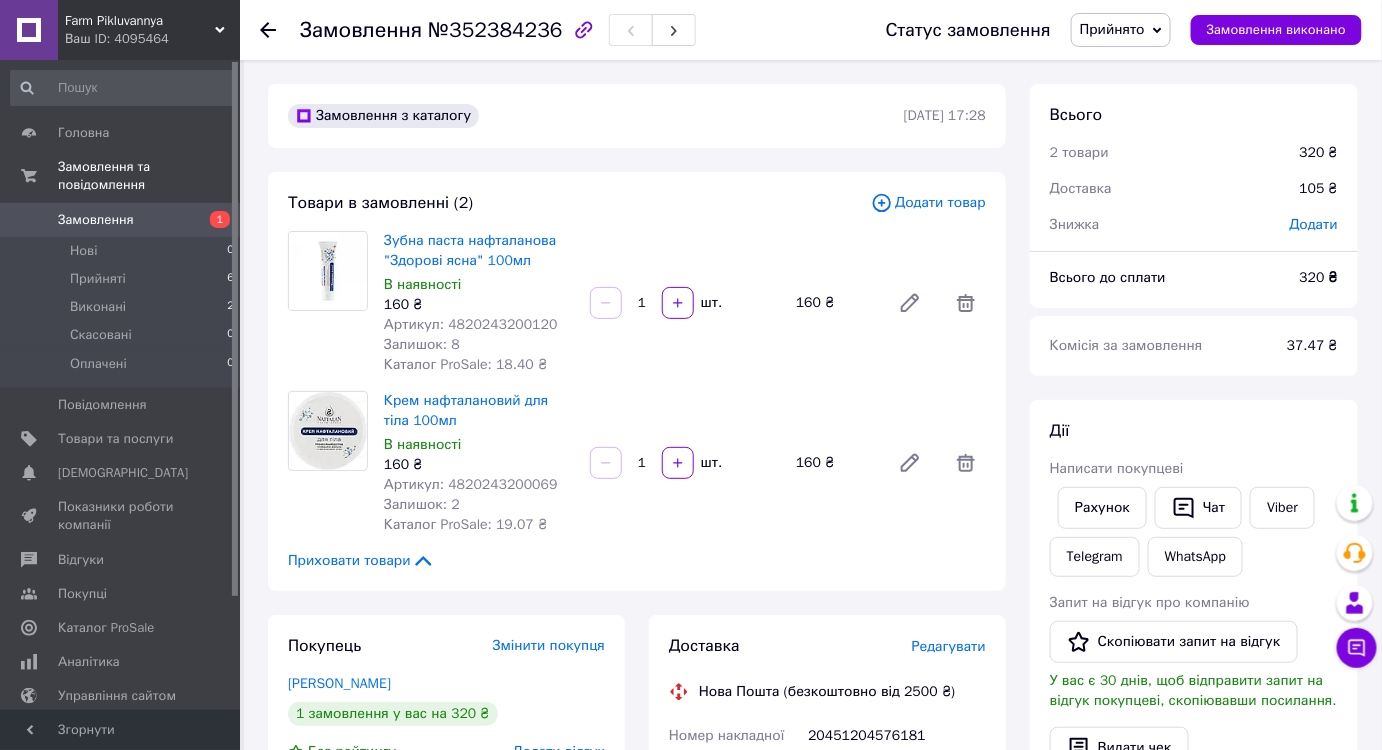 click on "Дії" at bounding box center [1194, 431] 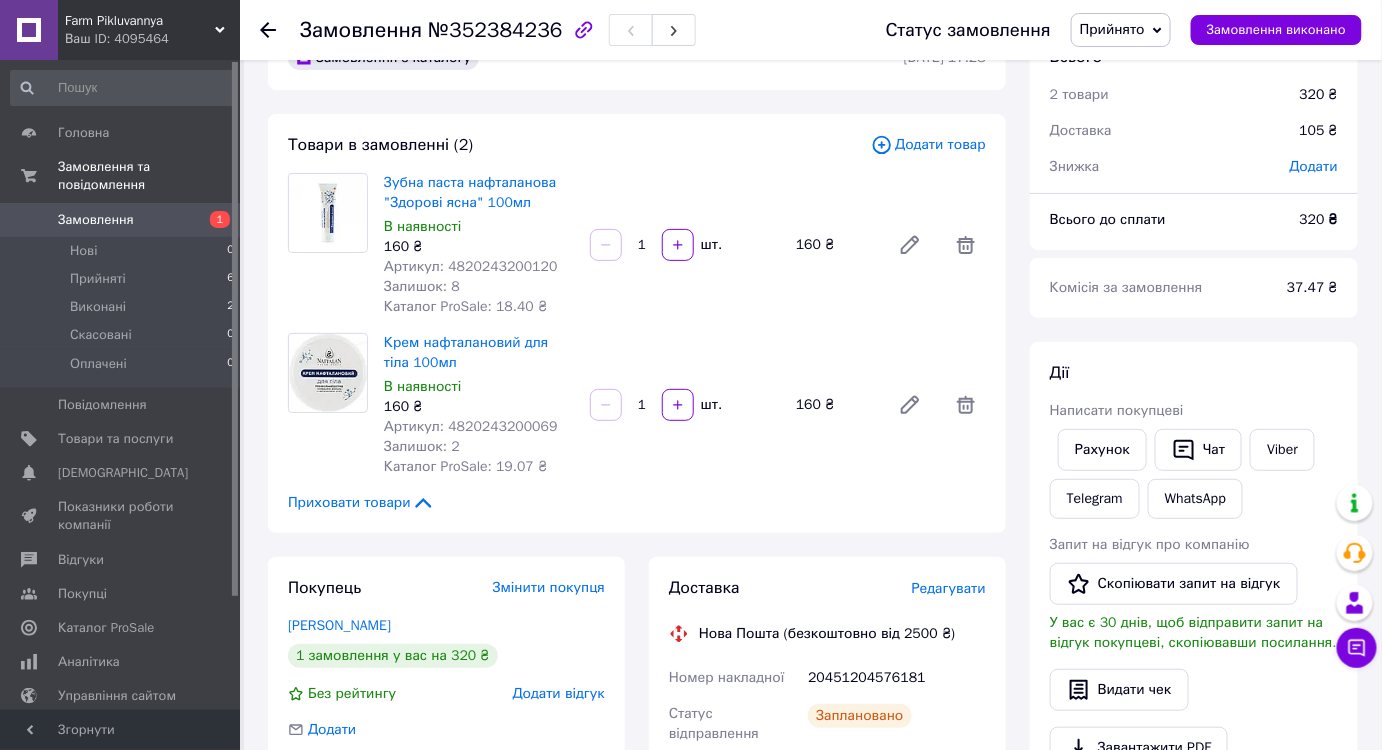 scroll, scrollTop: 90, scrollLeft: 0, axis: vertical 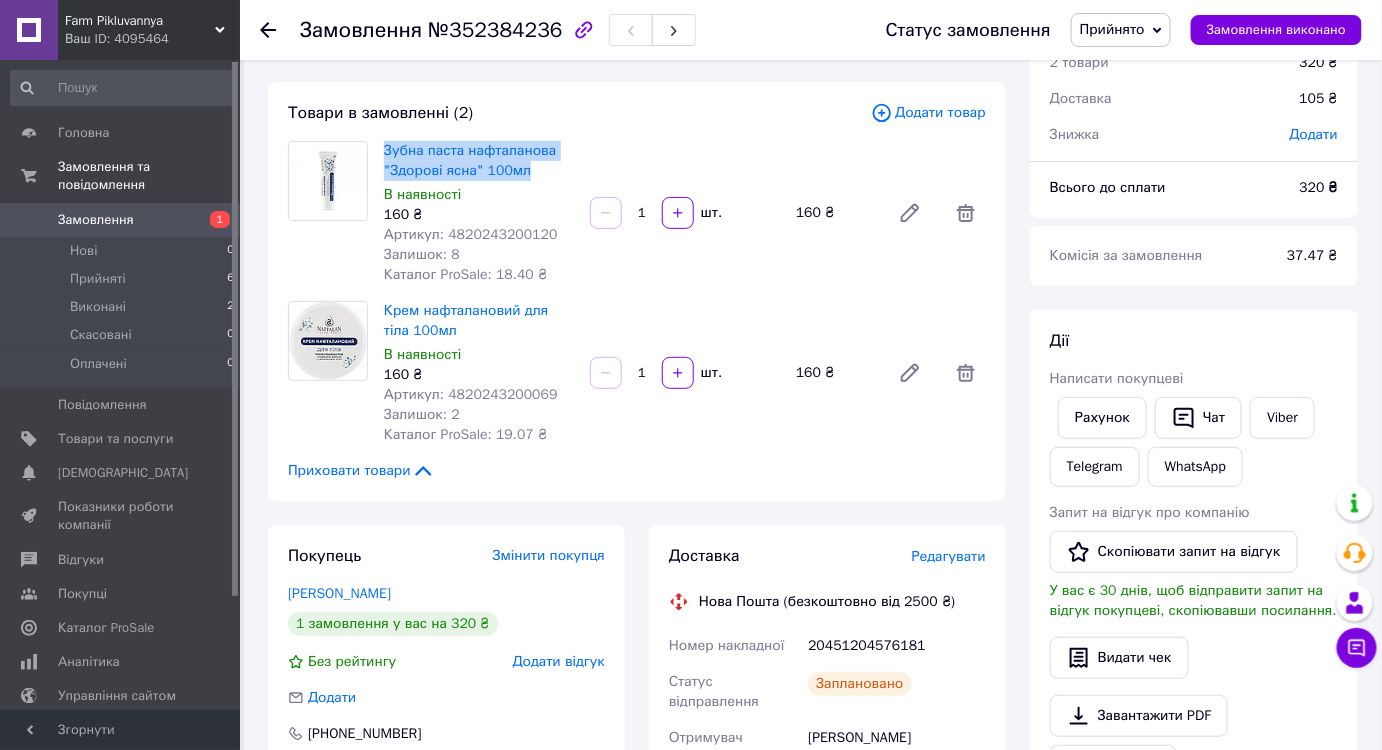 drag, startPoint x: 528, startPoint y: 172, endPoint x: 383, endPoint y: 155, distance: 145.99315 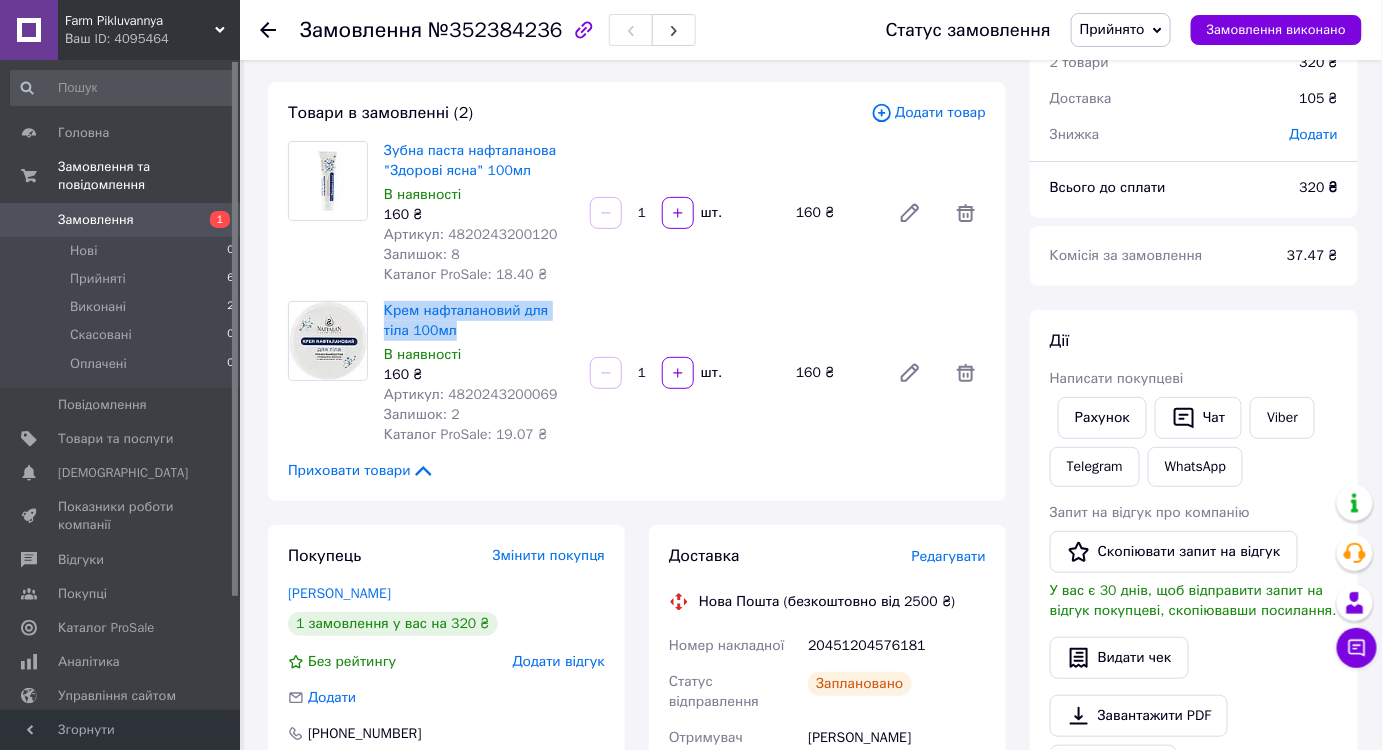 drag, startPoint x: 378, startPoint y: 307, endPoint x: 459, endPoint y: 328, distance: 83.677956 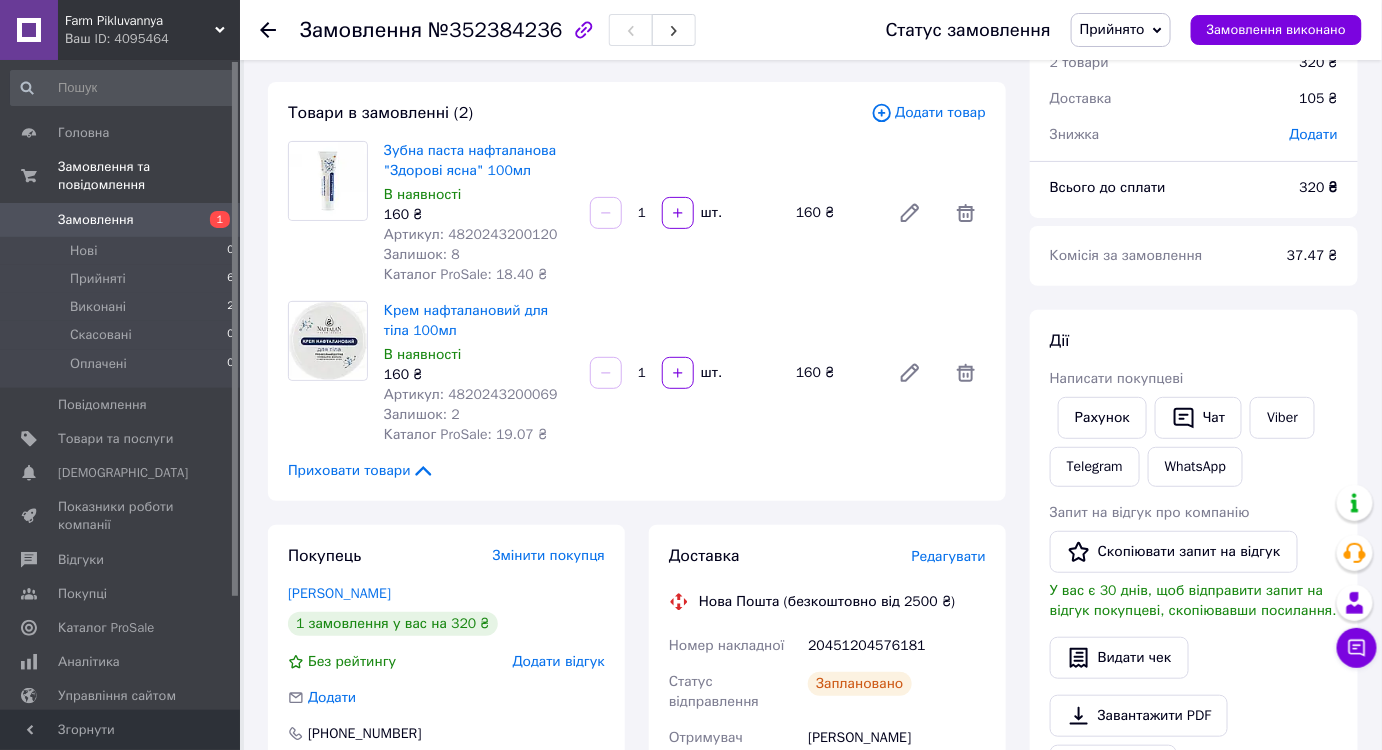 click on "Зубна паста нафталанова "Здорові ясна" 100мл В наявності 160 ₴ Артикул: 4820243200120 Залишок: 8 Каталог ProSale: 18.40 ₴  1   шт. 160 ₴" at bounding box center (685, 213) 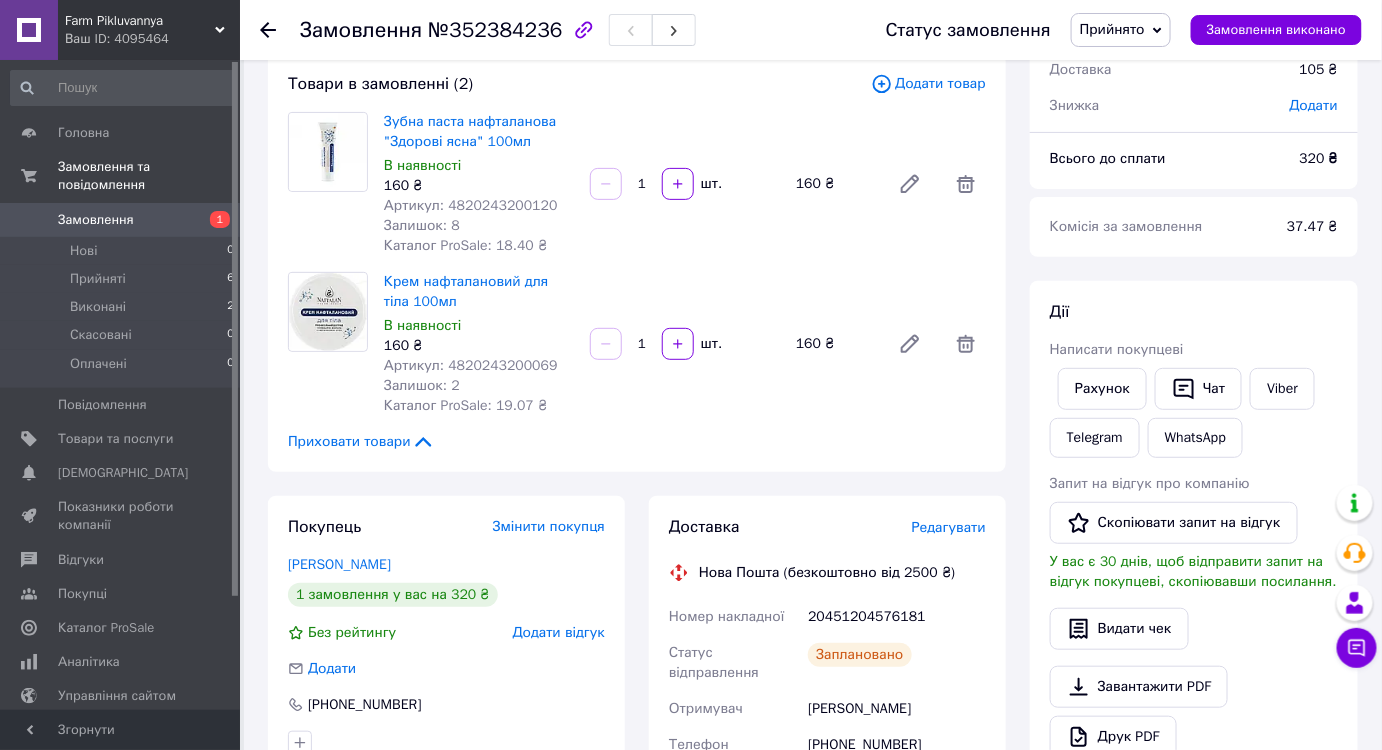 scroll, scrollTop: 0, scrollLeft: 0, axis: both 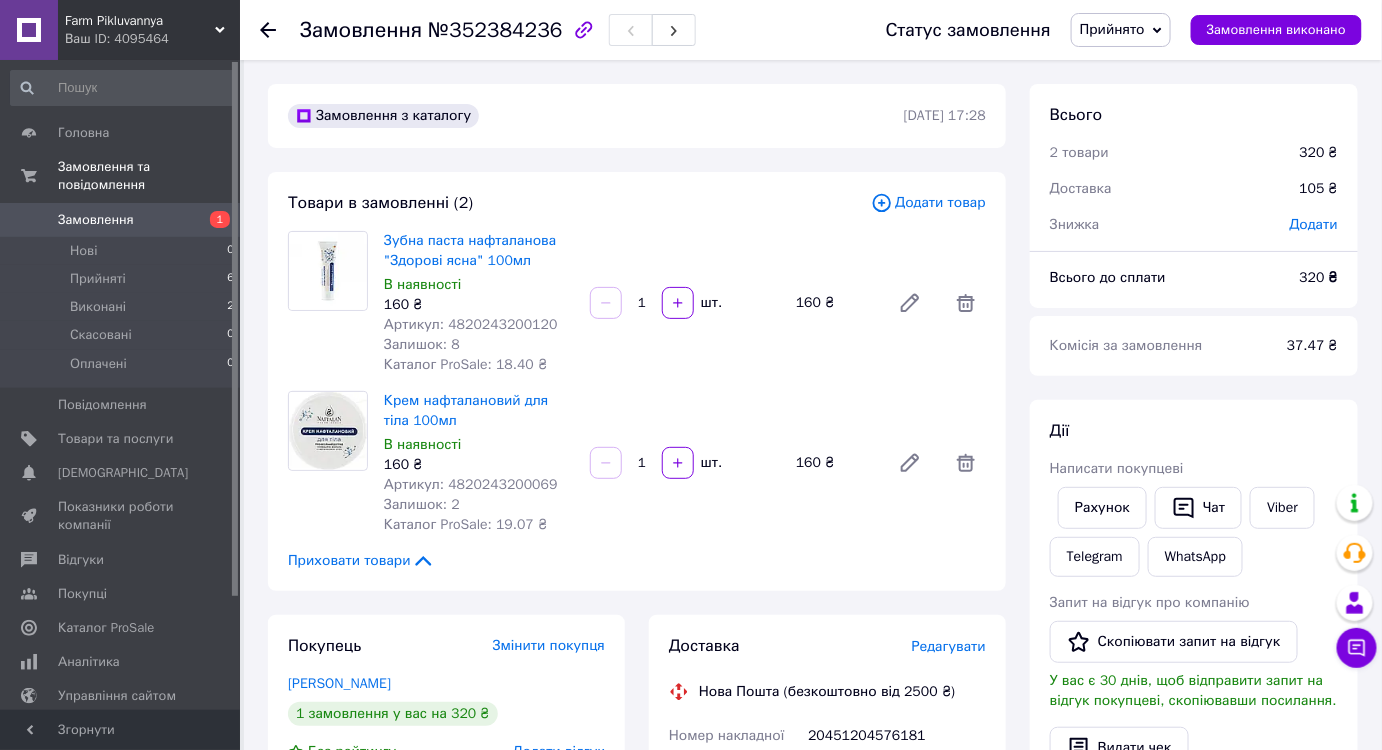 click 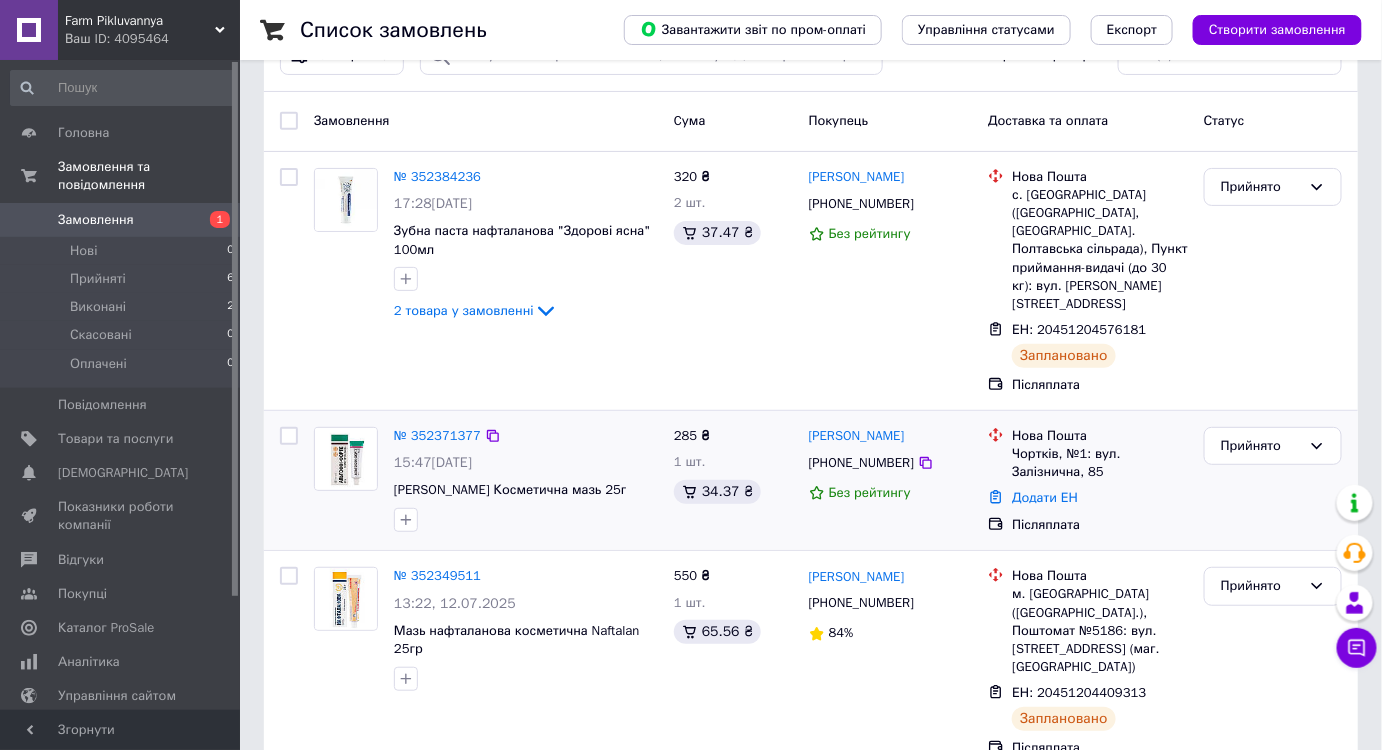 scroll, scrollTop: 90, scrollLeft: 0, axis: vertical 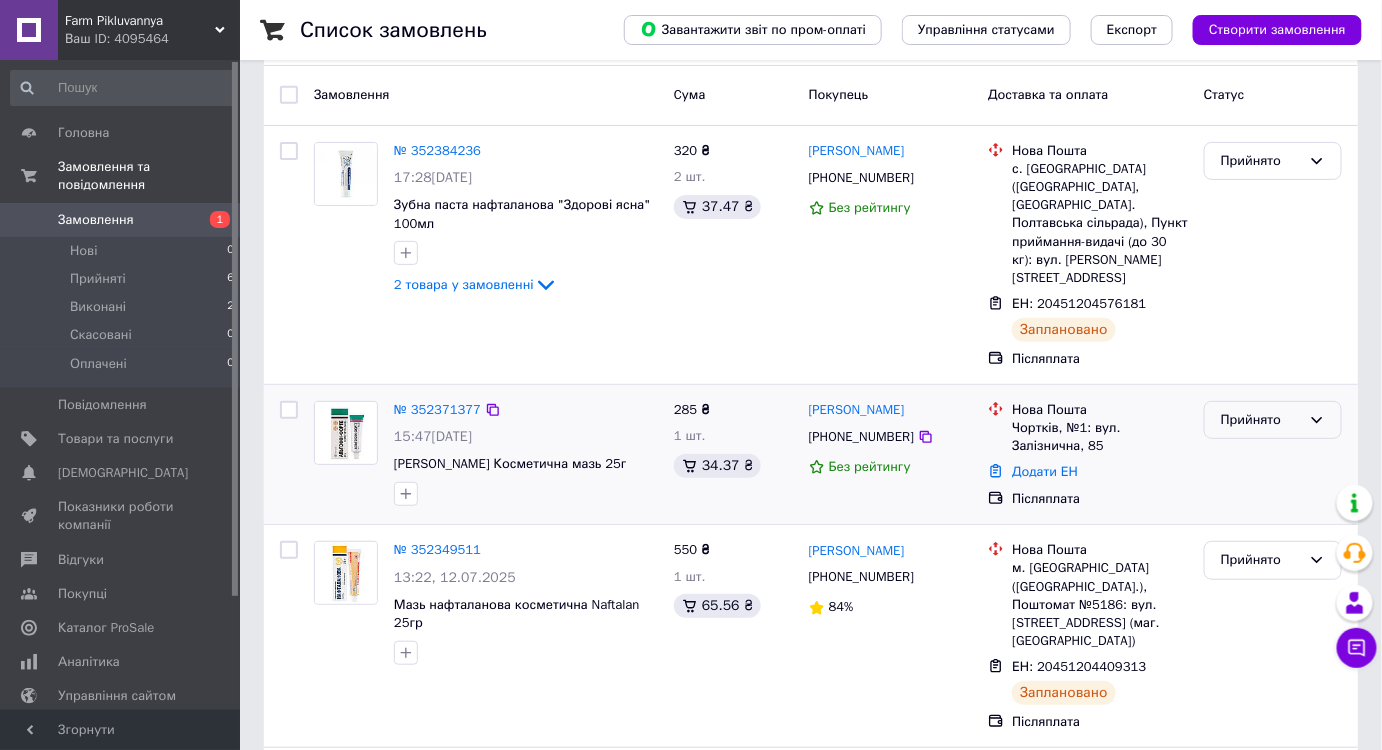 click 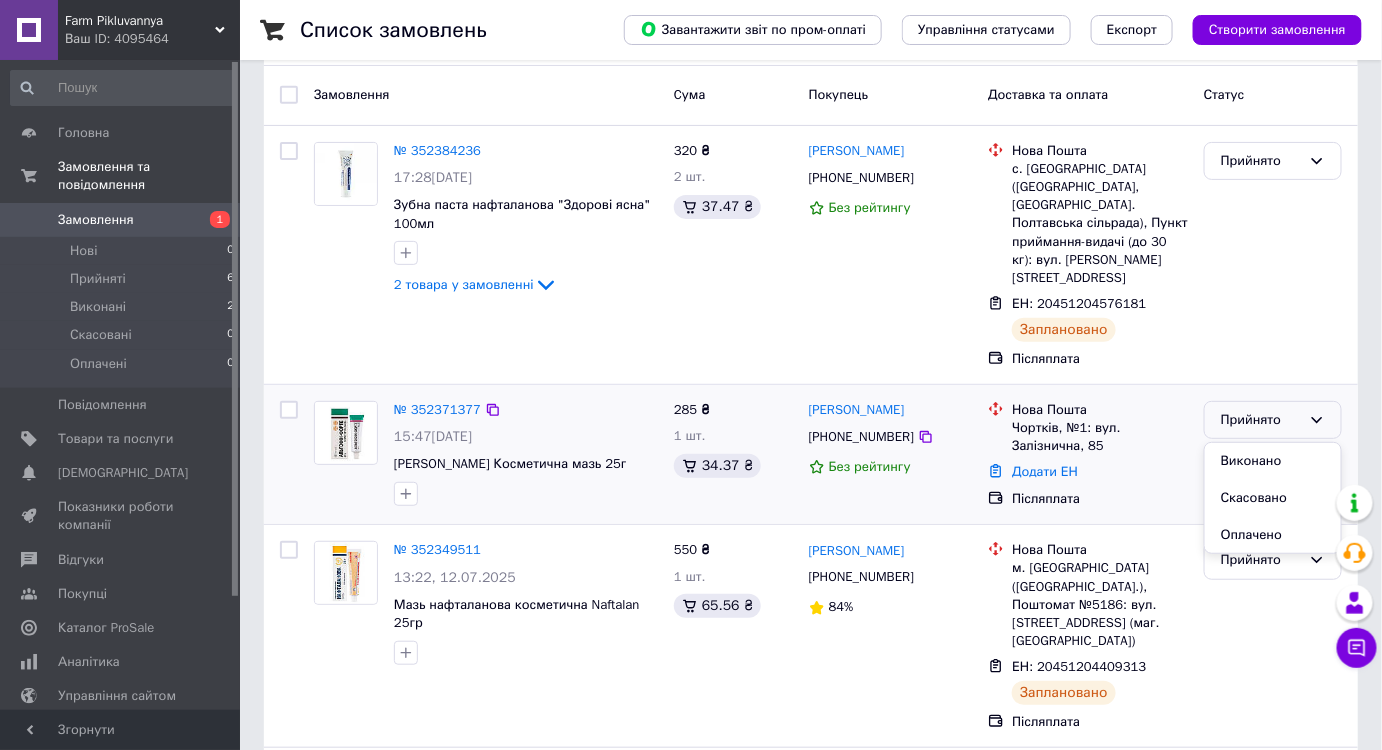 click on "Скасовано" at bounding box center [1273, 498] 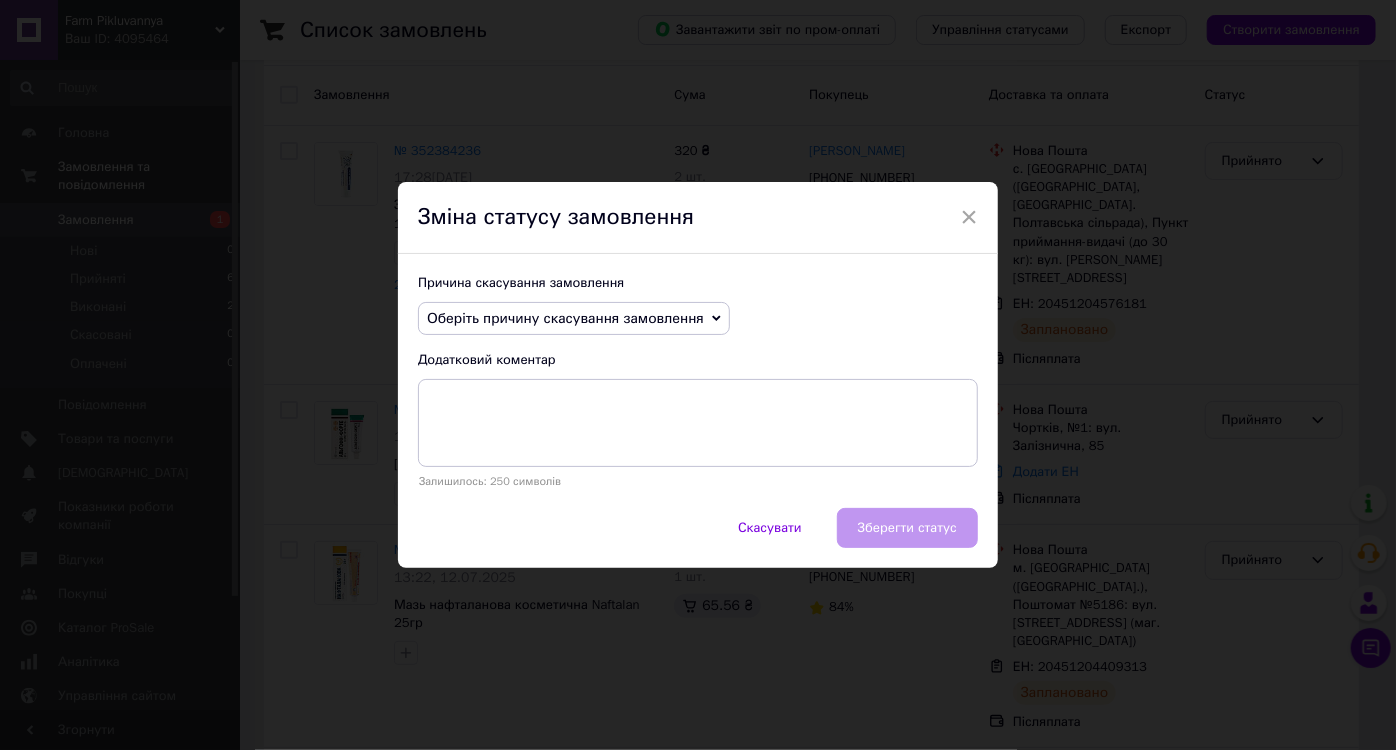 click on "Оберіть причину скасування замовлення" at bounding box center (565, 318) 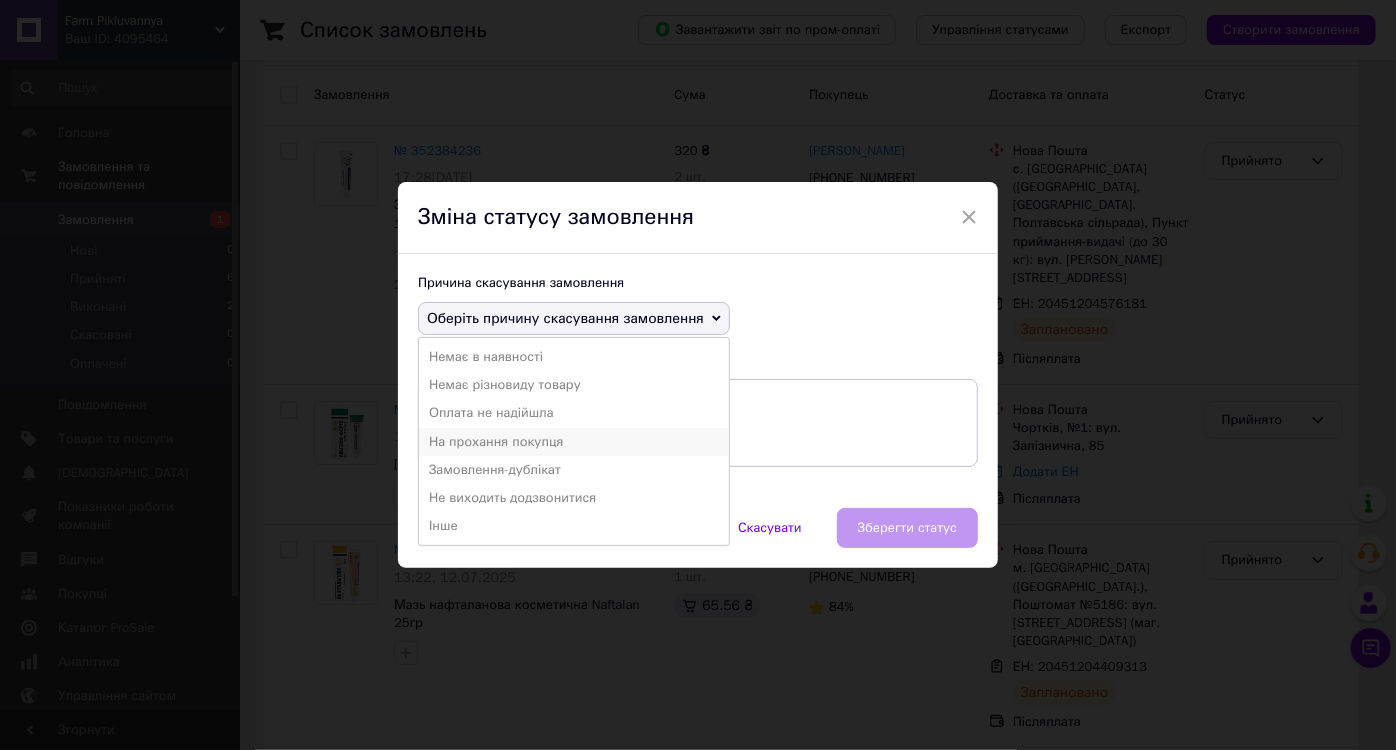 click on "На прохання покупця" at bounding box center (574, 442) 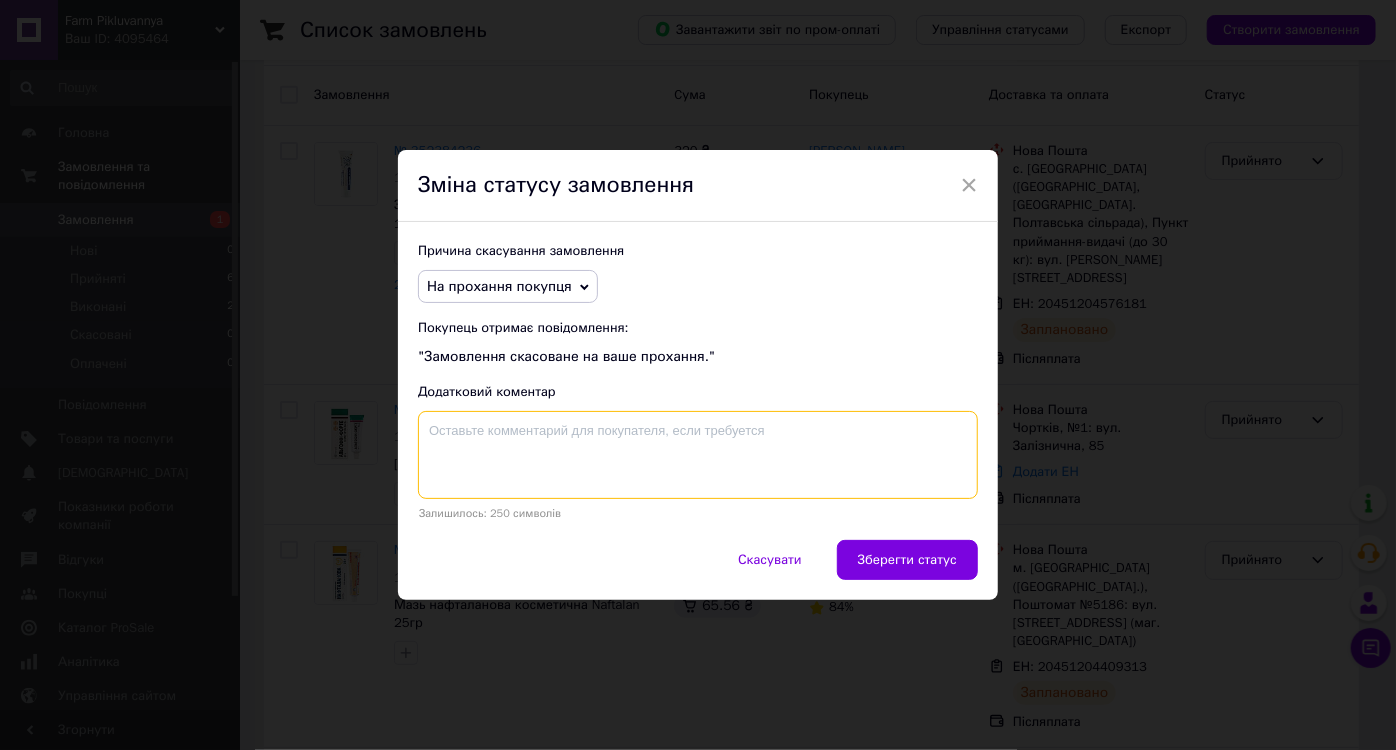 click at bounding box center (698, 455) 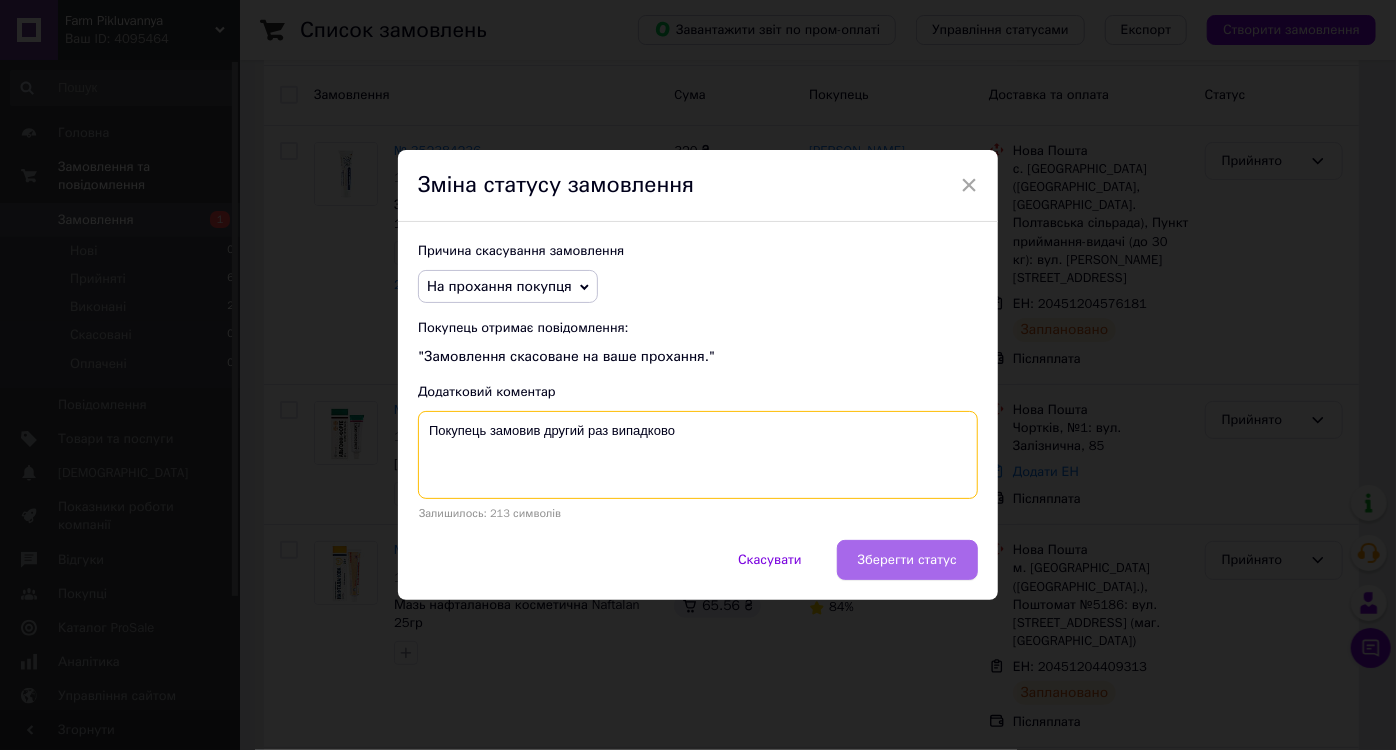 type on "Покупець замовив другий раз випадково" 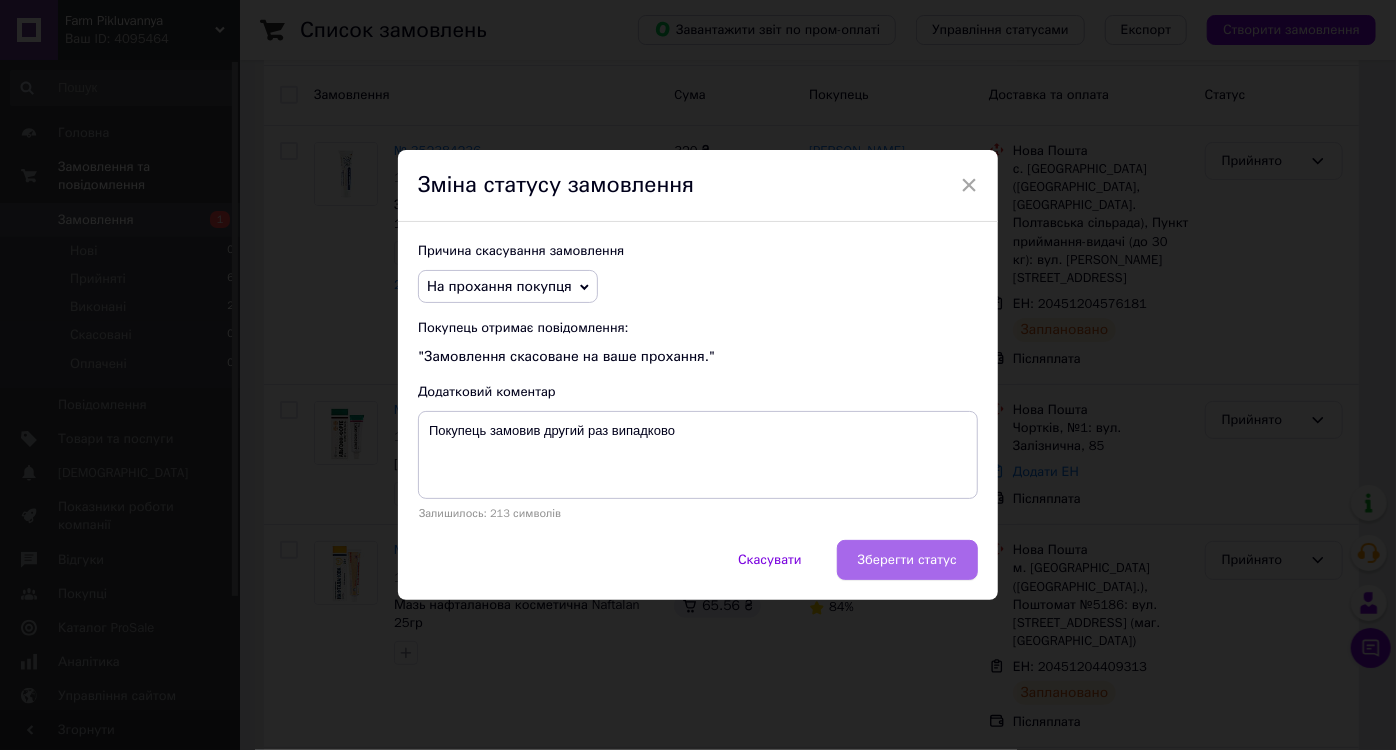 click on "Зберегти статус" at bounding box center [907, 560] 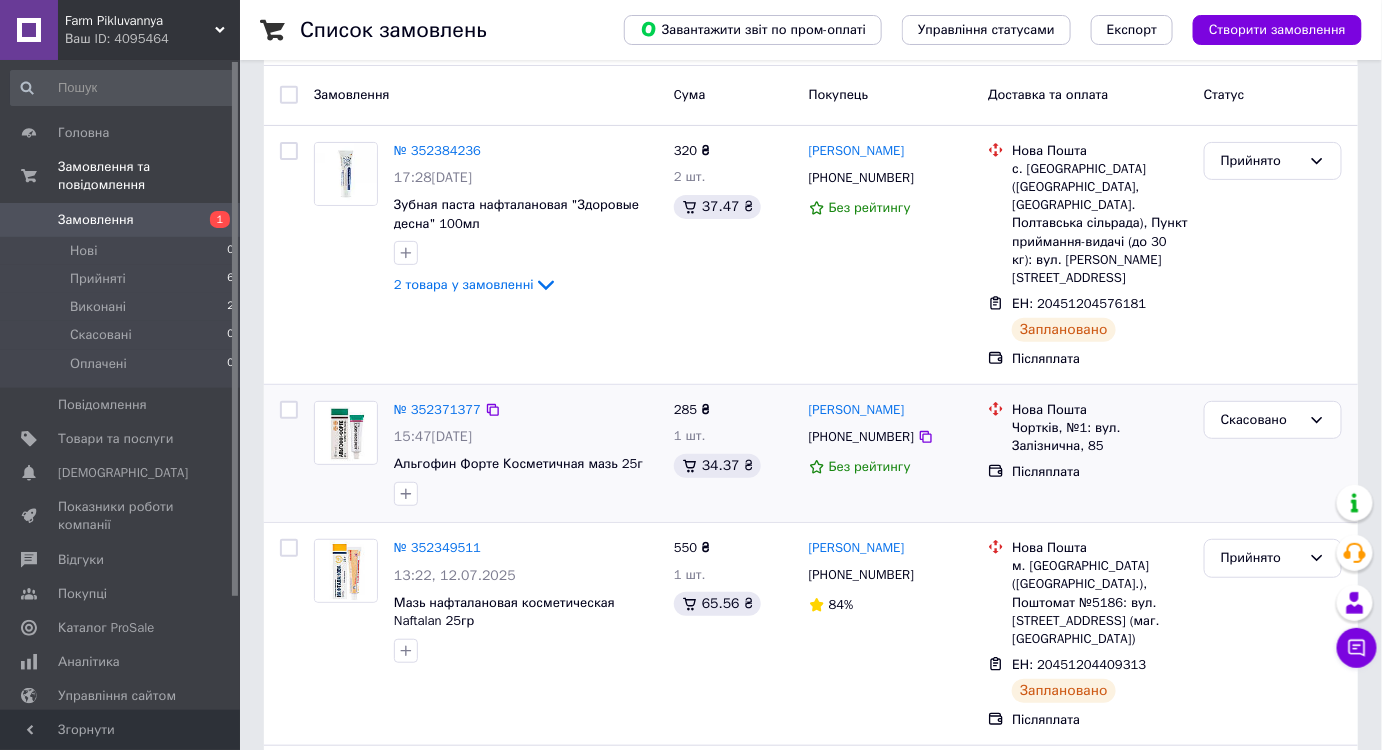 scroll, scrollTop: 0, scrollLeft: 0, axis: both 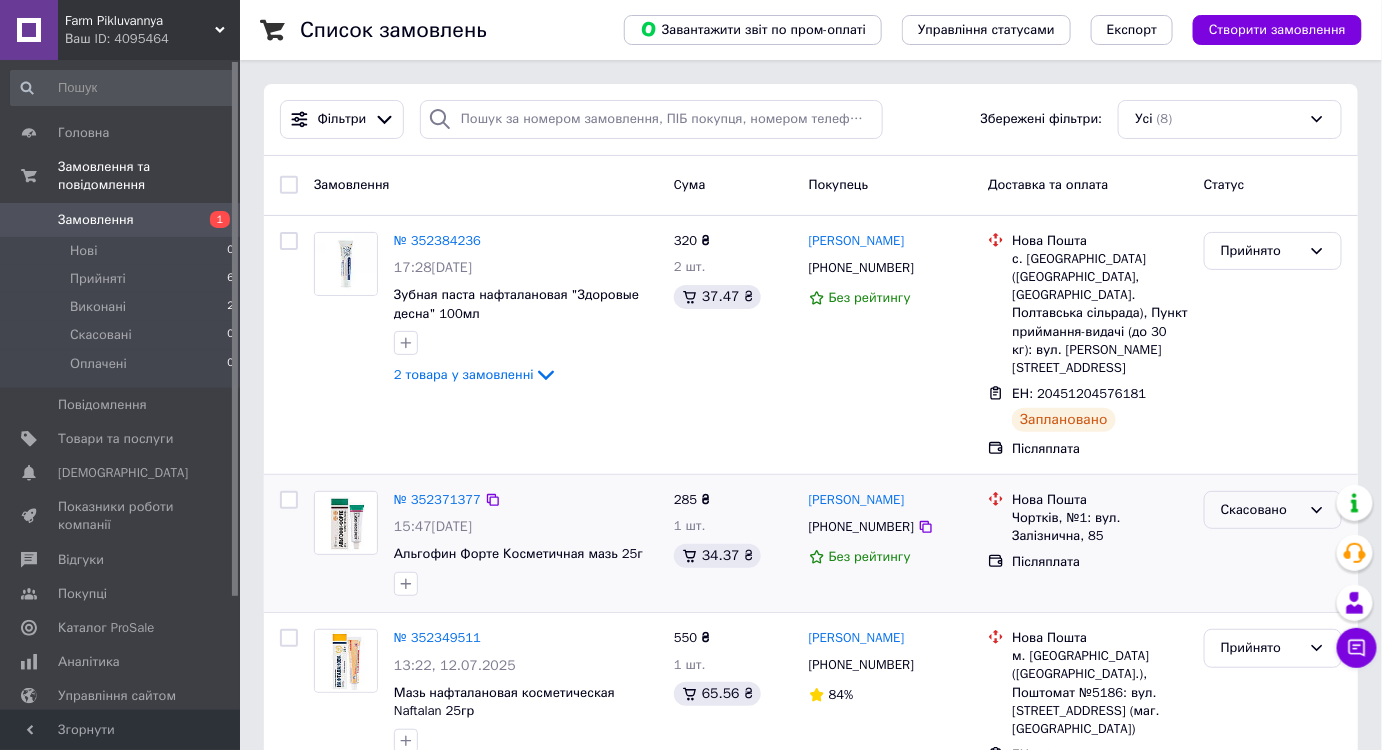 click on "Скасовано" at bounding box center (1273, 510) 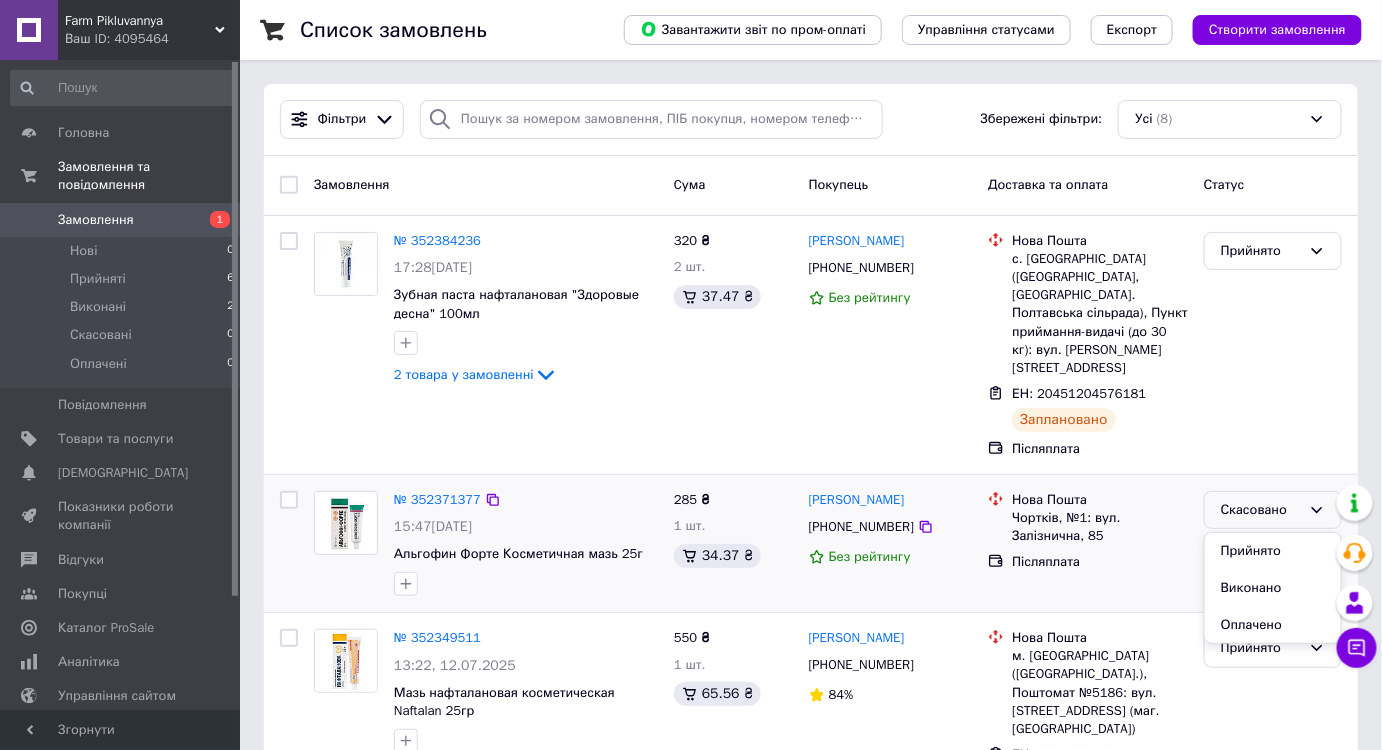 click on "Скасовано" at bounding box center [1261, 510] 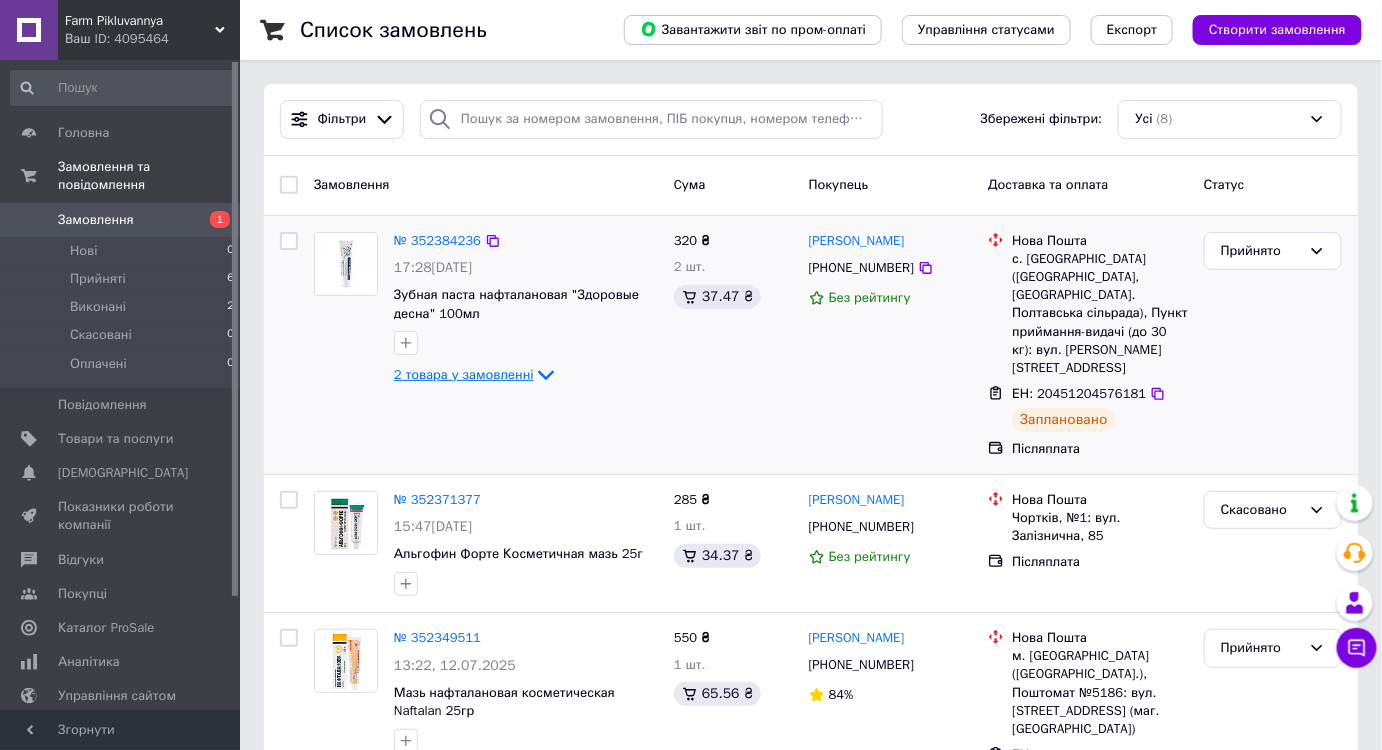 click on "2 товара у замовленні" at bounding box center [464, 374] 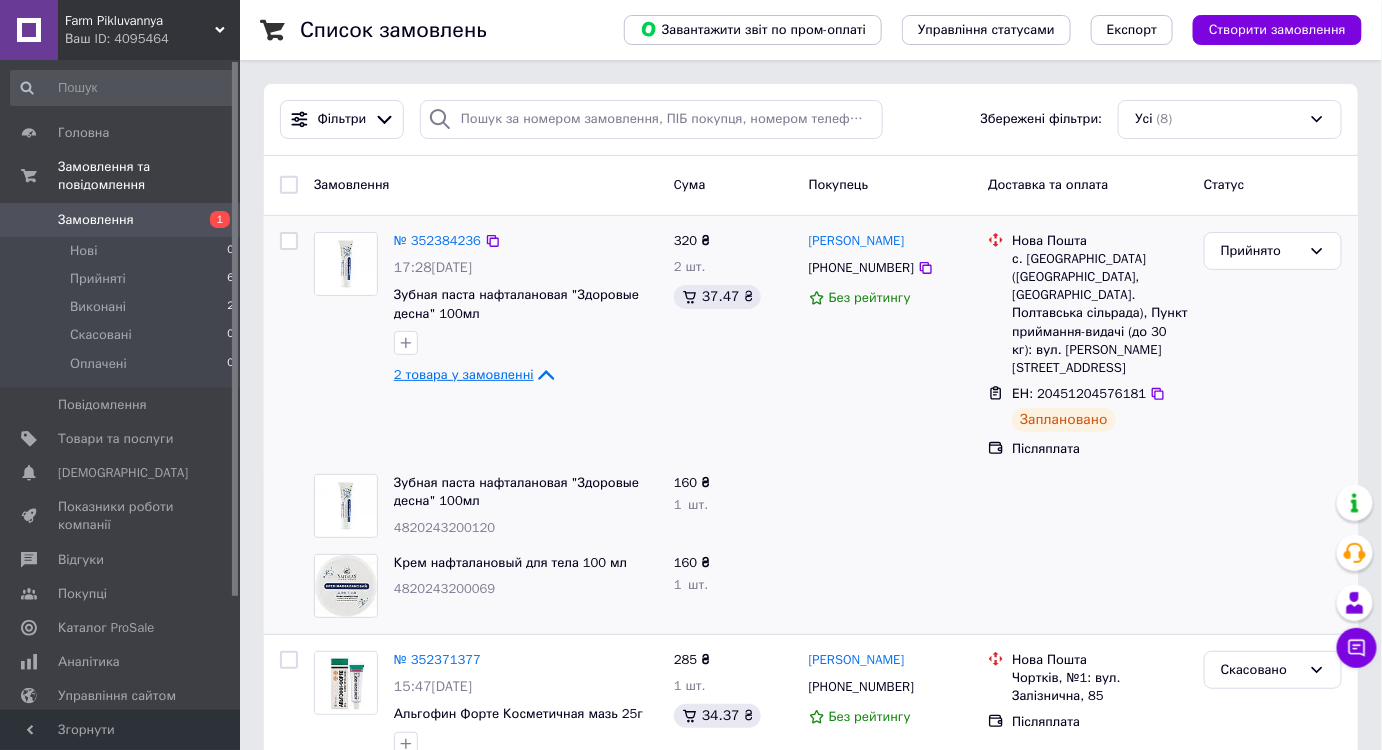 click on "2 товара у замовленні" at bounding box center (464, 374) 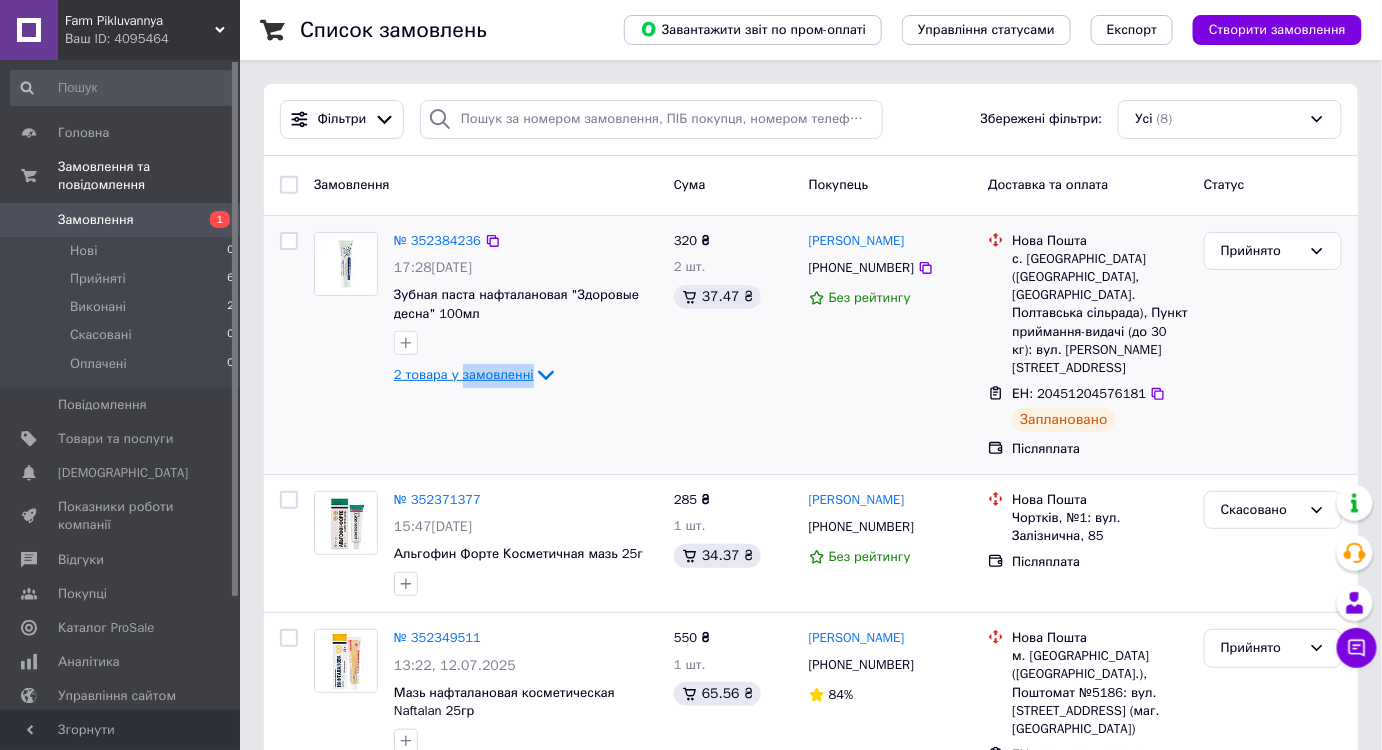click on "2 товара у замовленні" at bounding box center (464, 374) 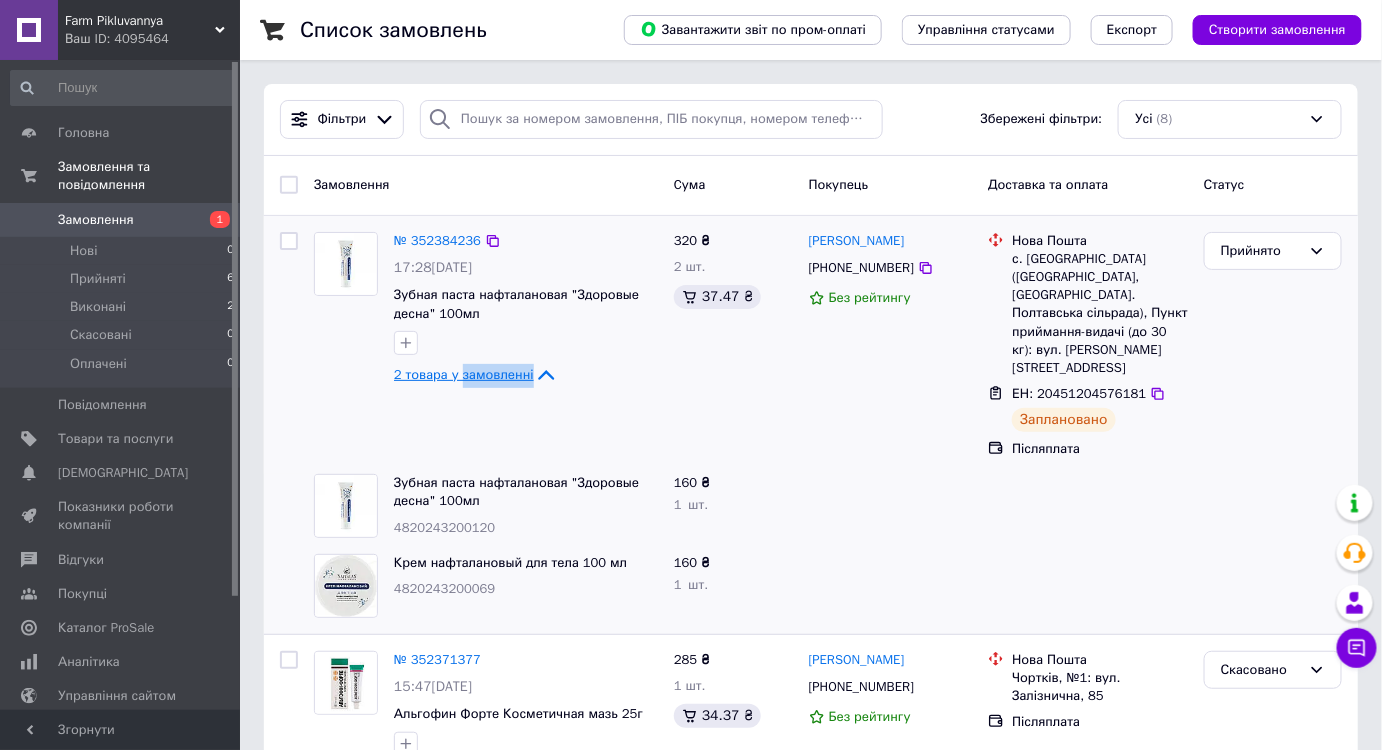 click on "2 товара у замовленні" at bounding box center [464, 374] 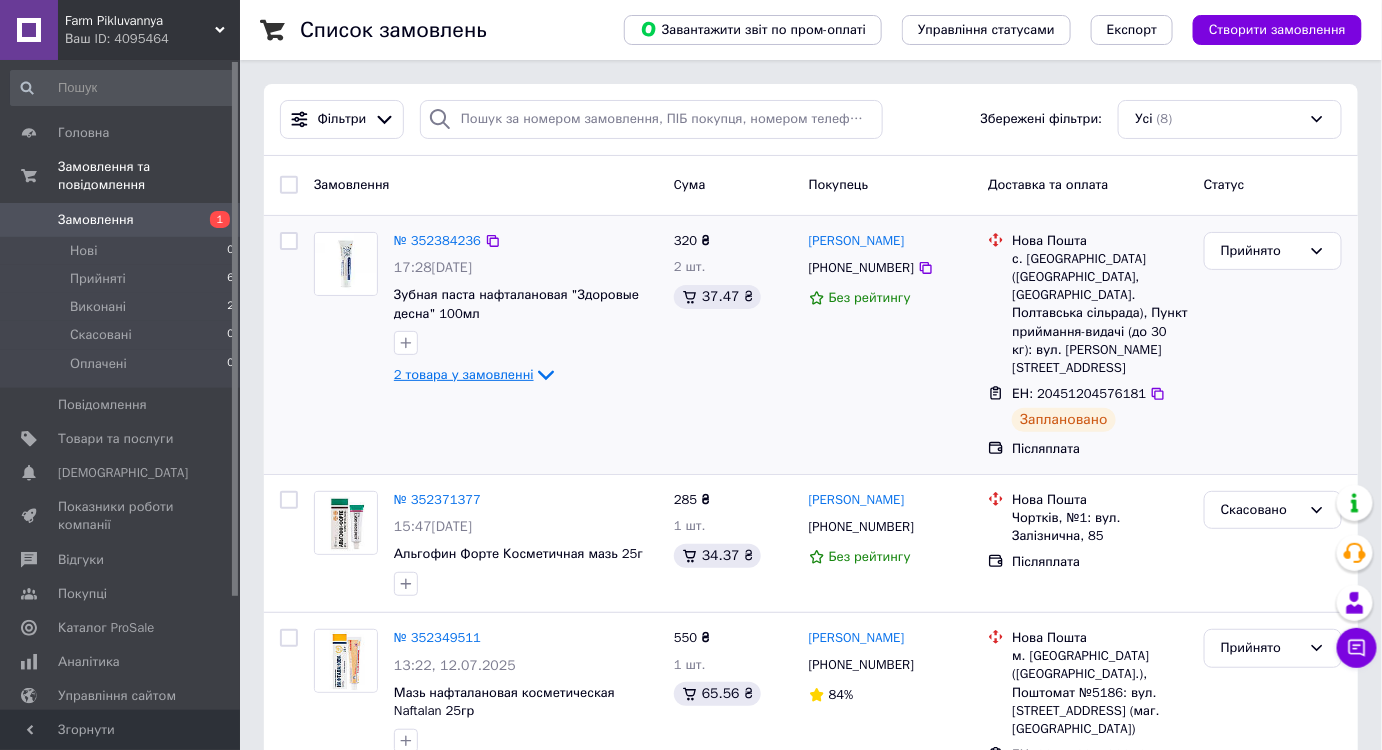 click on "2 товара у замовленні" at bounding box center (464, 374) 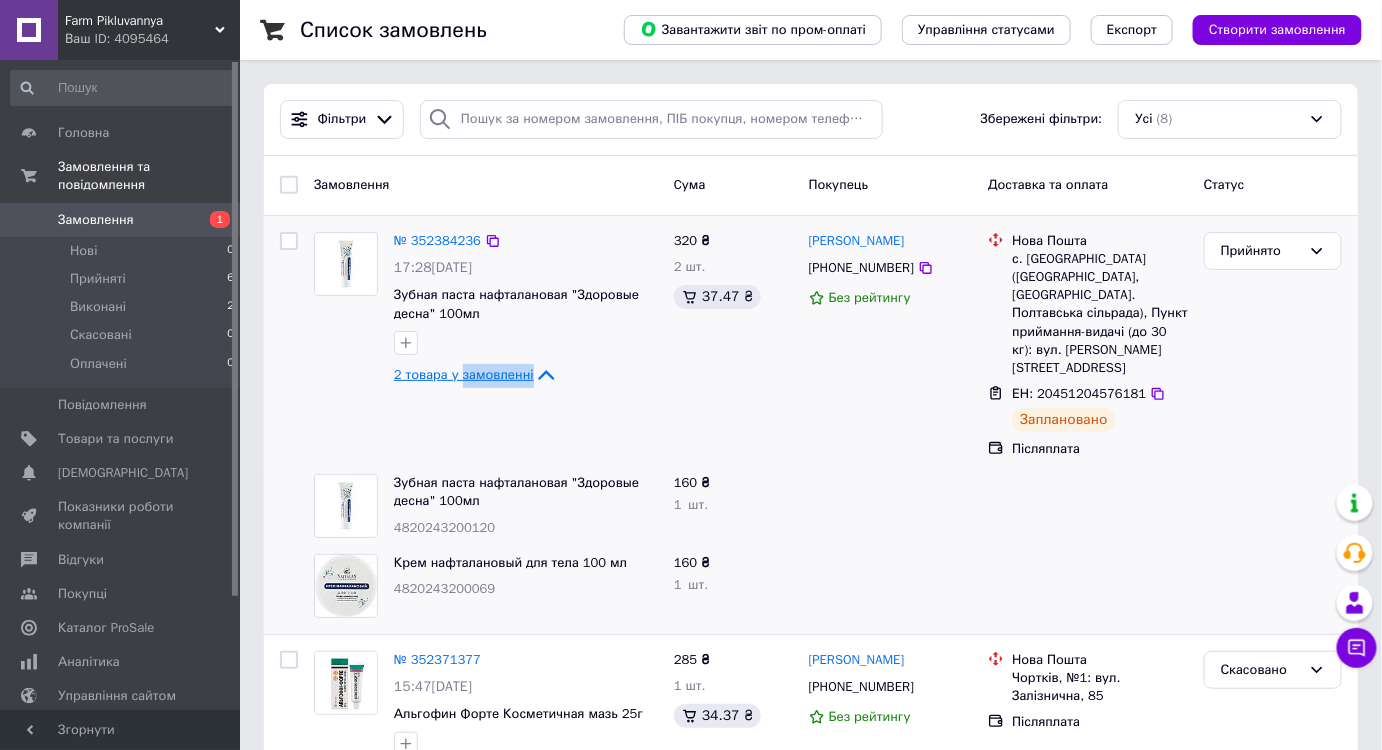 click on "2 товара у замовленні" at bounding box center (464, 374) 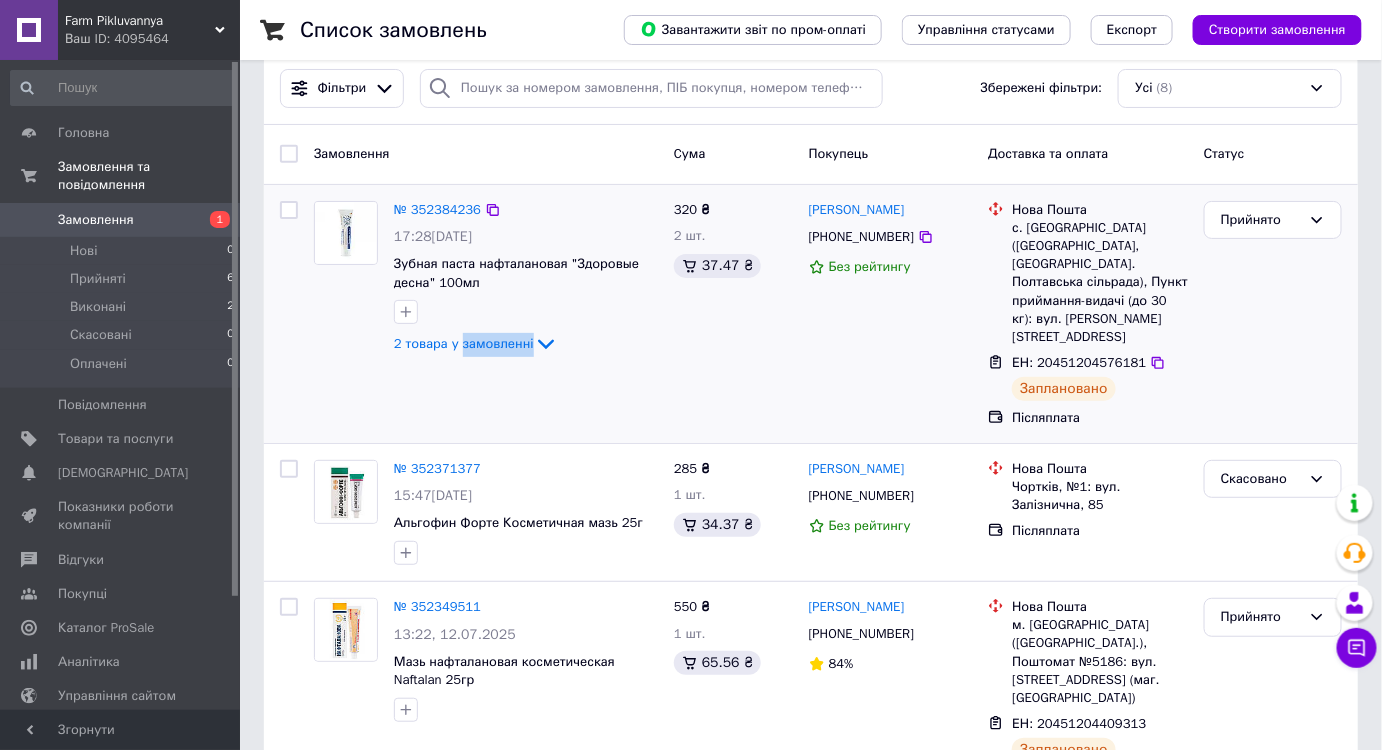 scroll, scrollTop: 0, scrollLeft: 0, axis: both 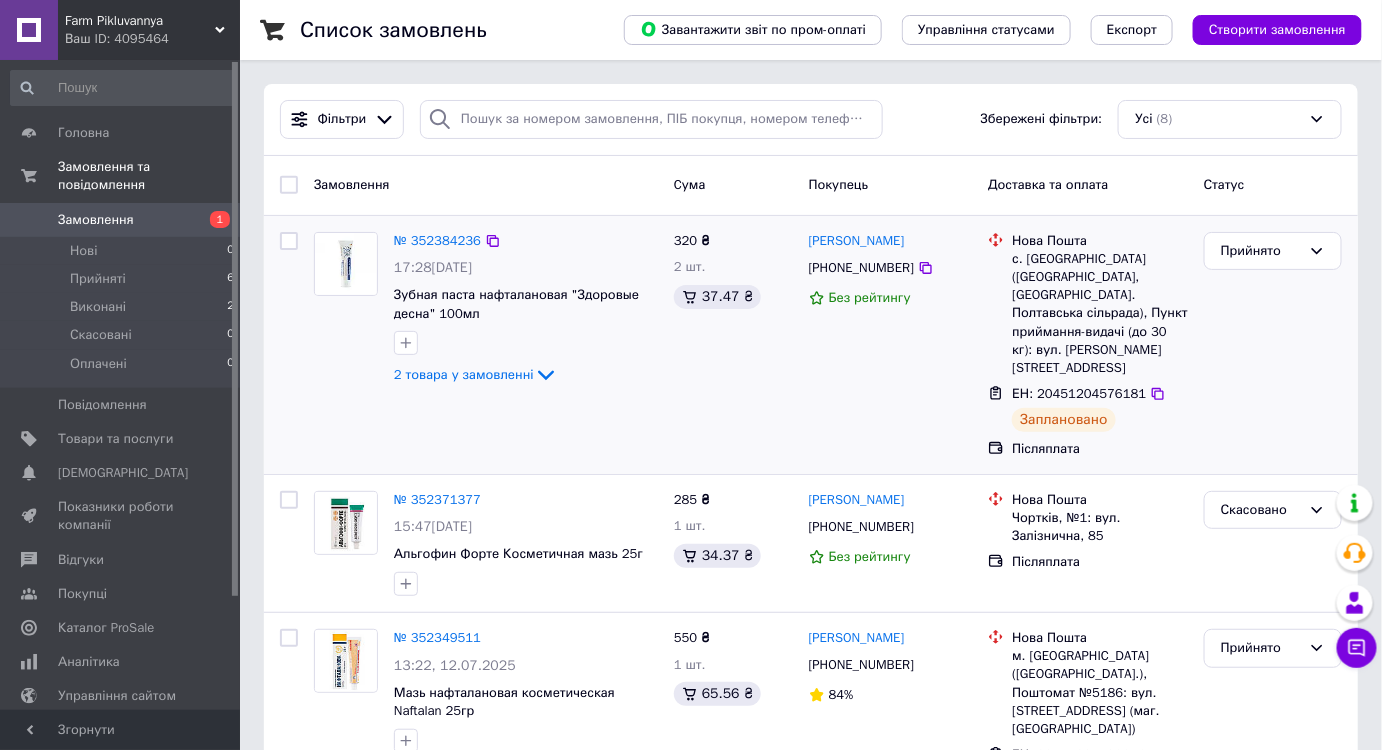 click on "[PERSON_NAME] [PHONE_NUMBER] Без рейтингу" at bounding box center (891, 345) 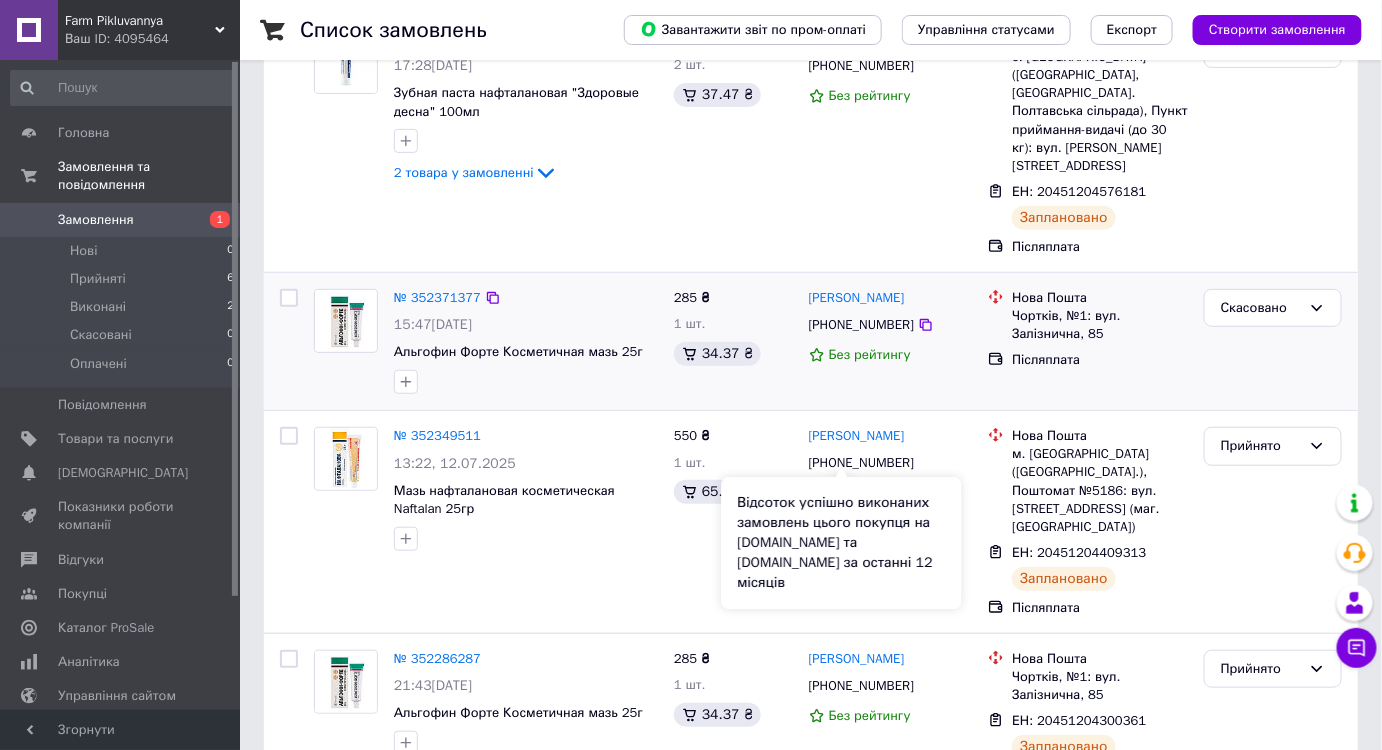 scroll, scrollTop: 0, scrollLeft: 0, axis: both 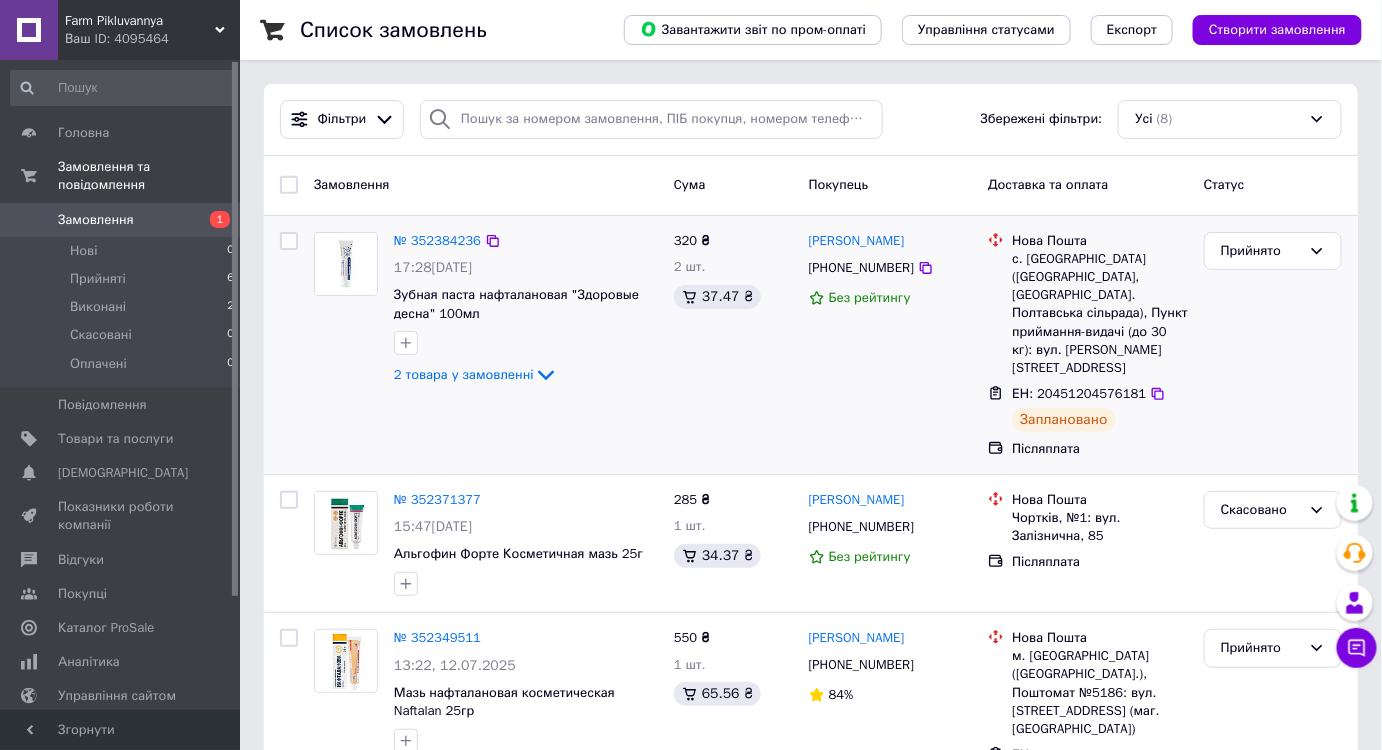 click on "2 товара у замовленні" 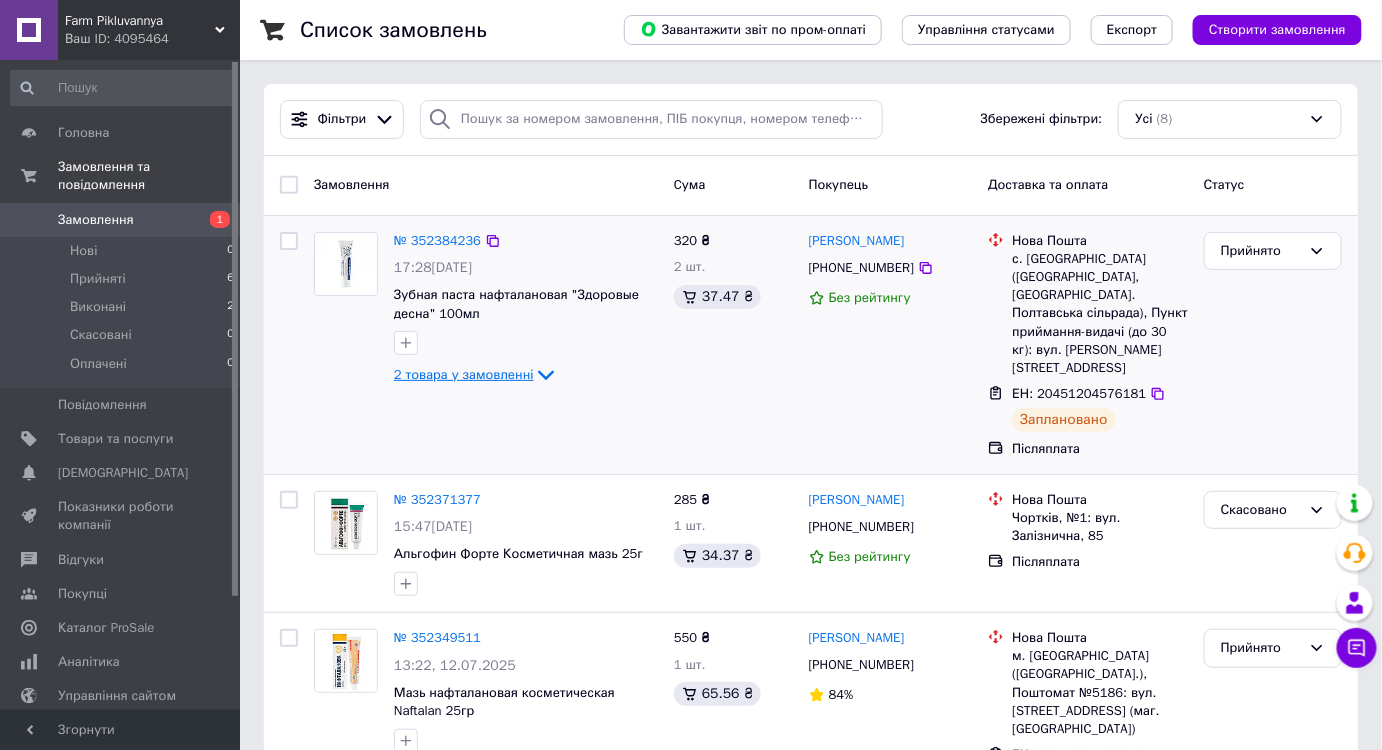 click 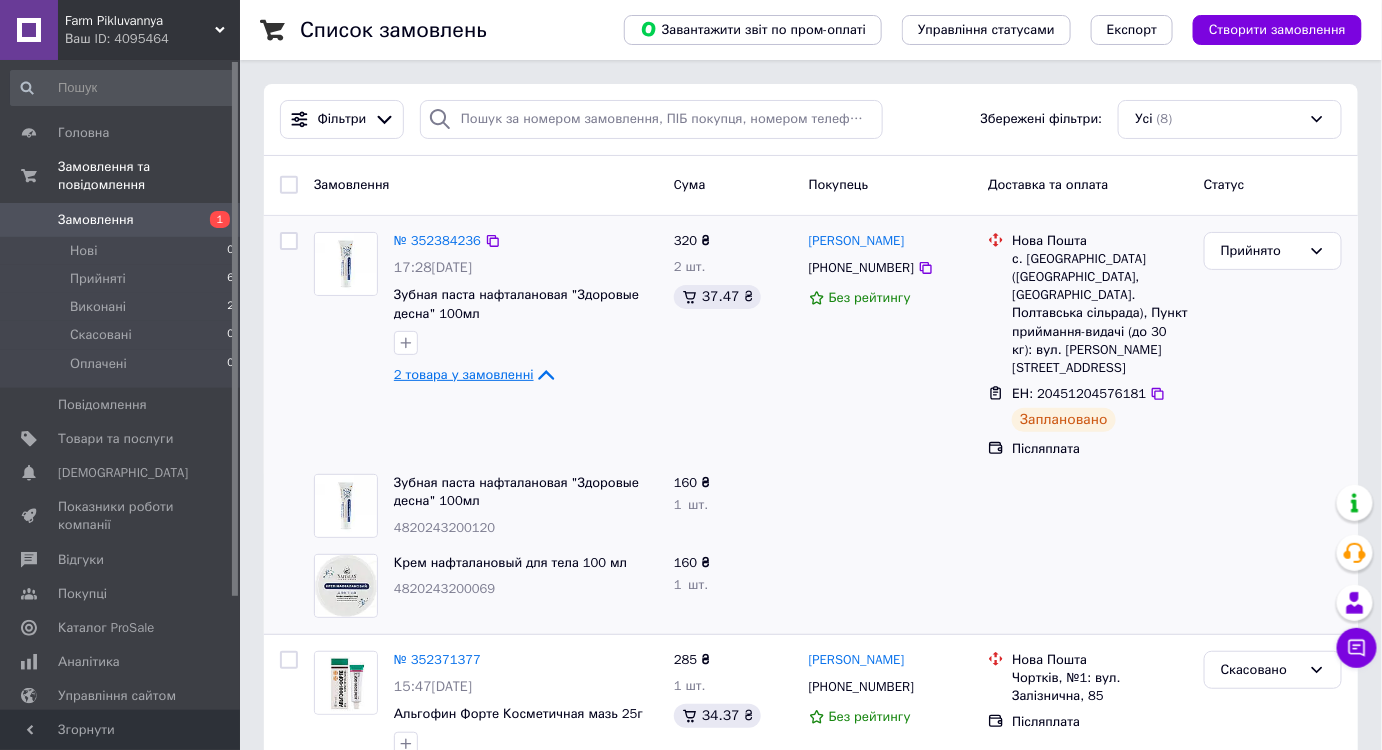 click 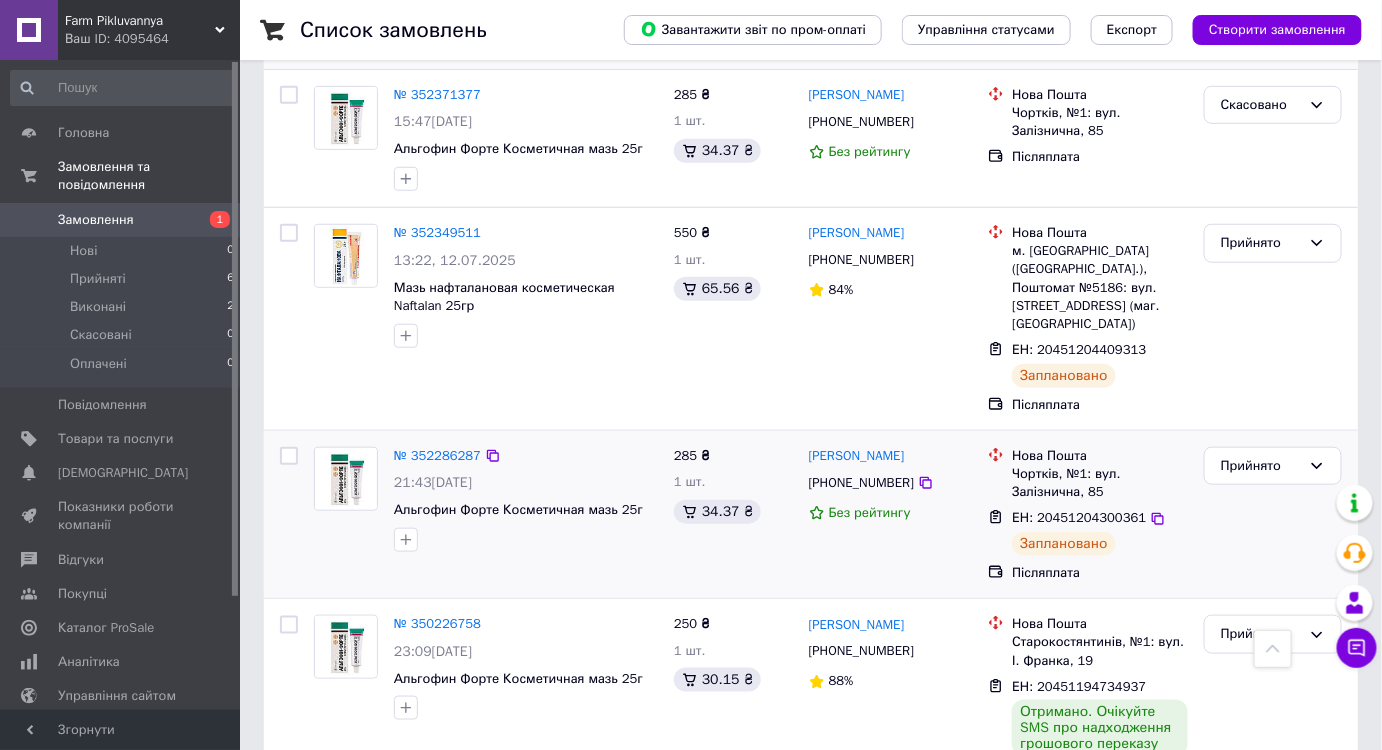 scroll, scrollTop: 363, scrollLeft: 0, axis: vertical 